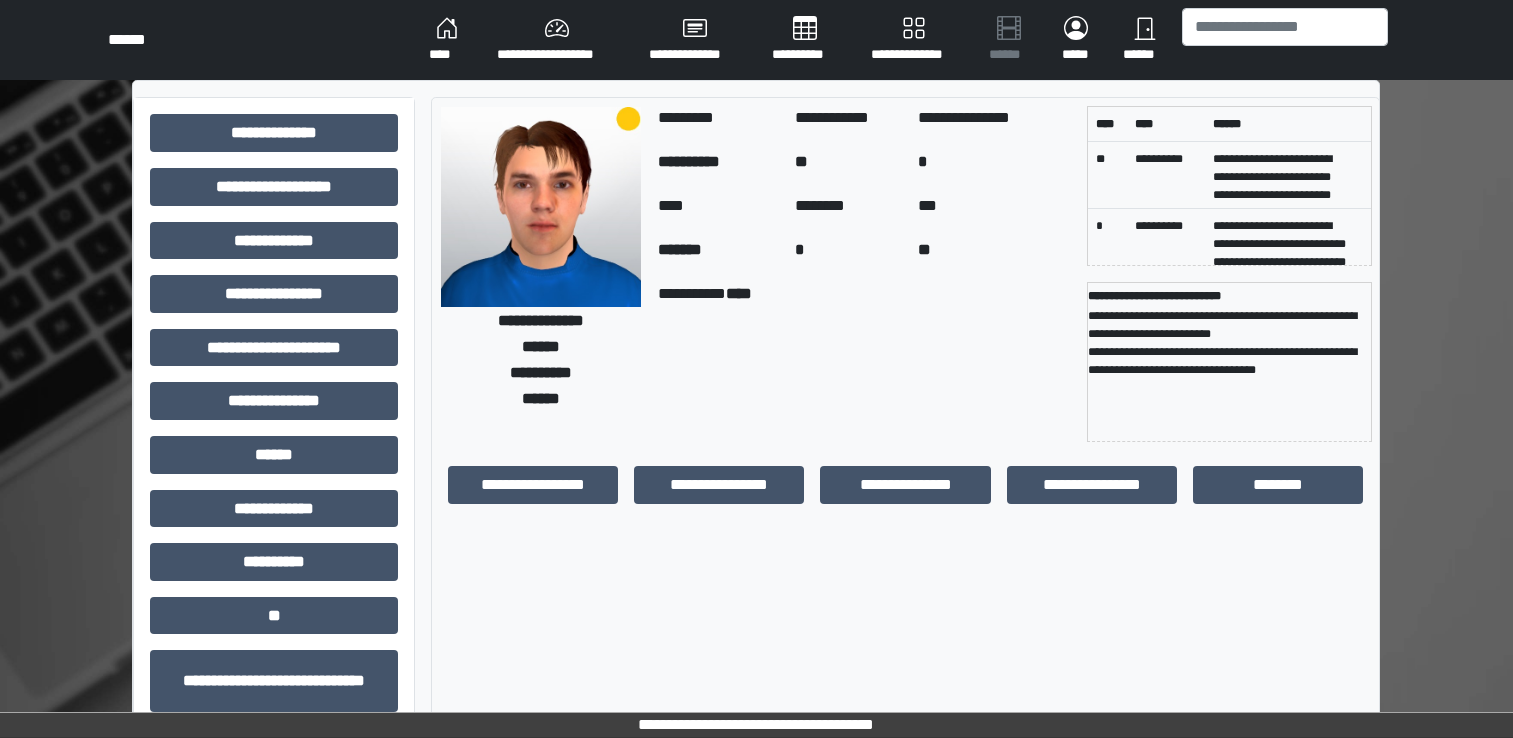 scroll, scrollTop: 0, scrollLeft: 0, axis: both 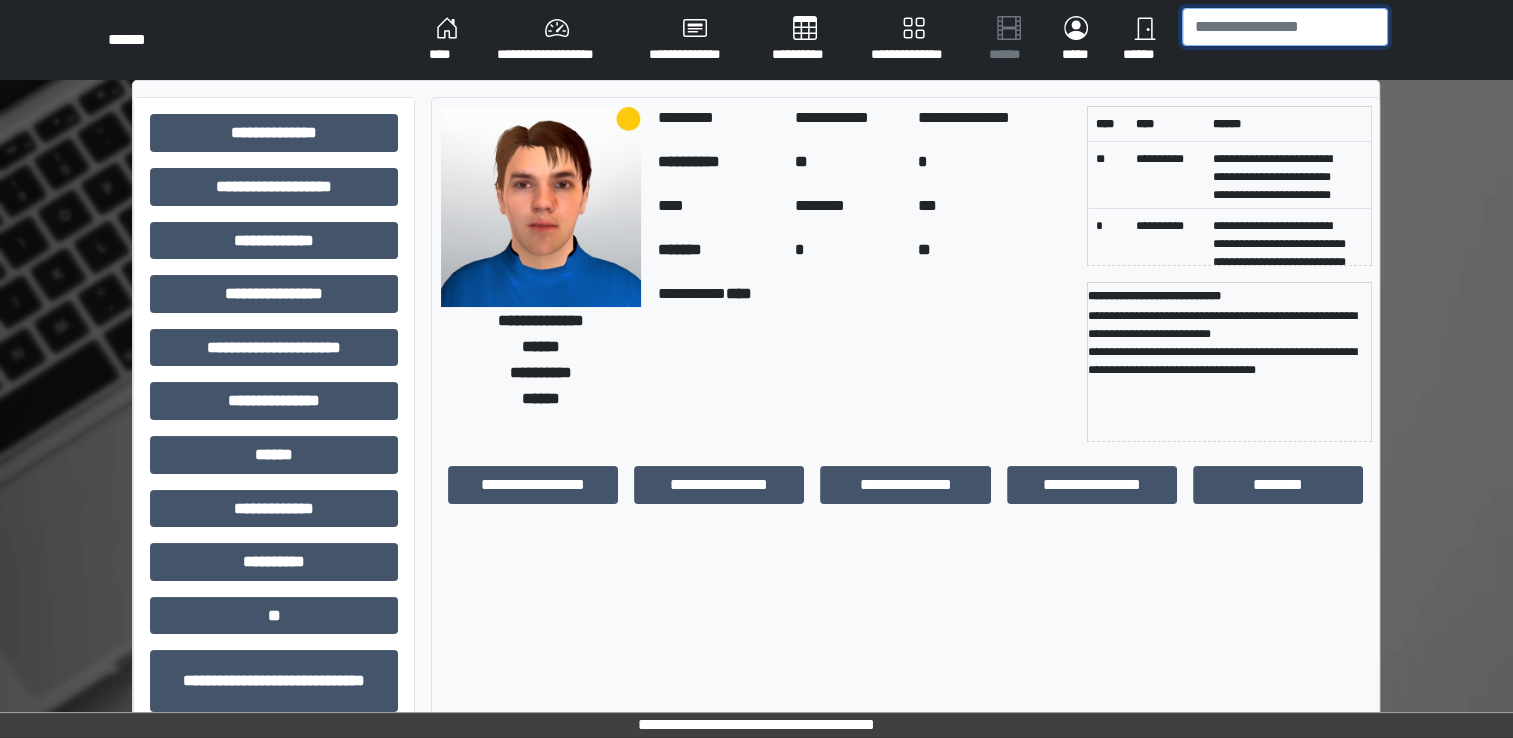 click at bounding box center (1285, 27) 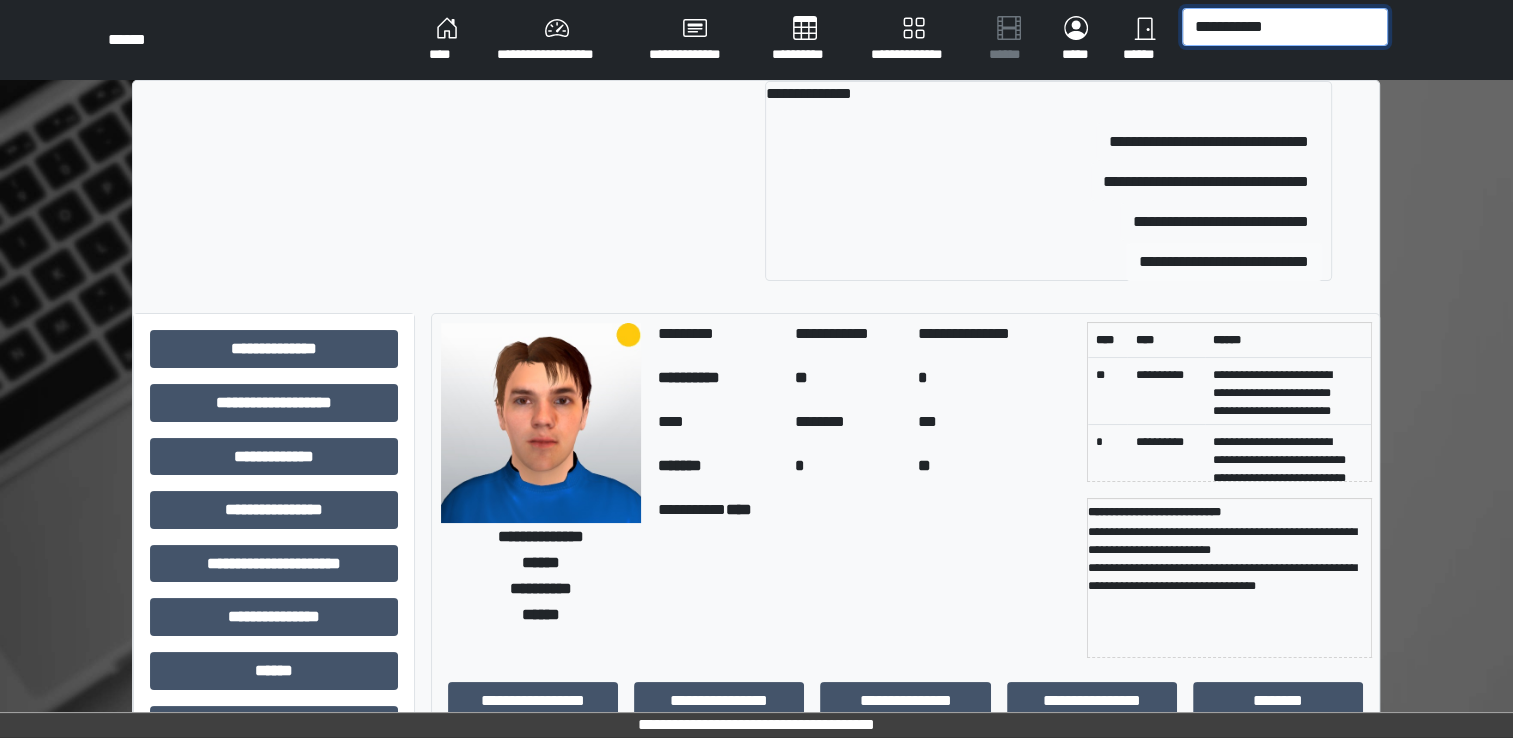 type on "**********" 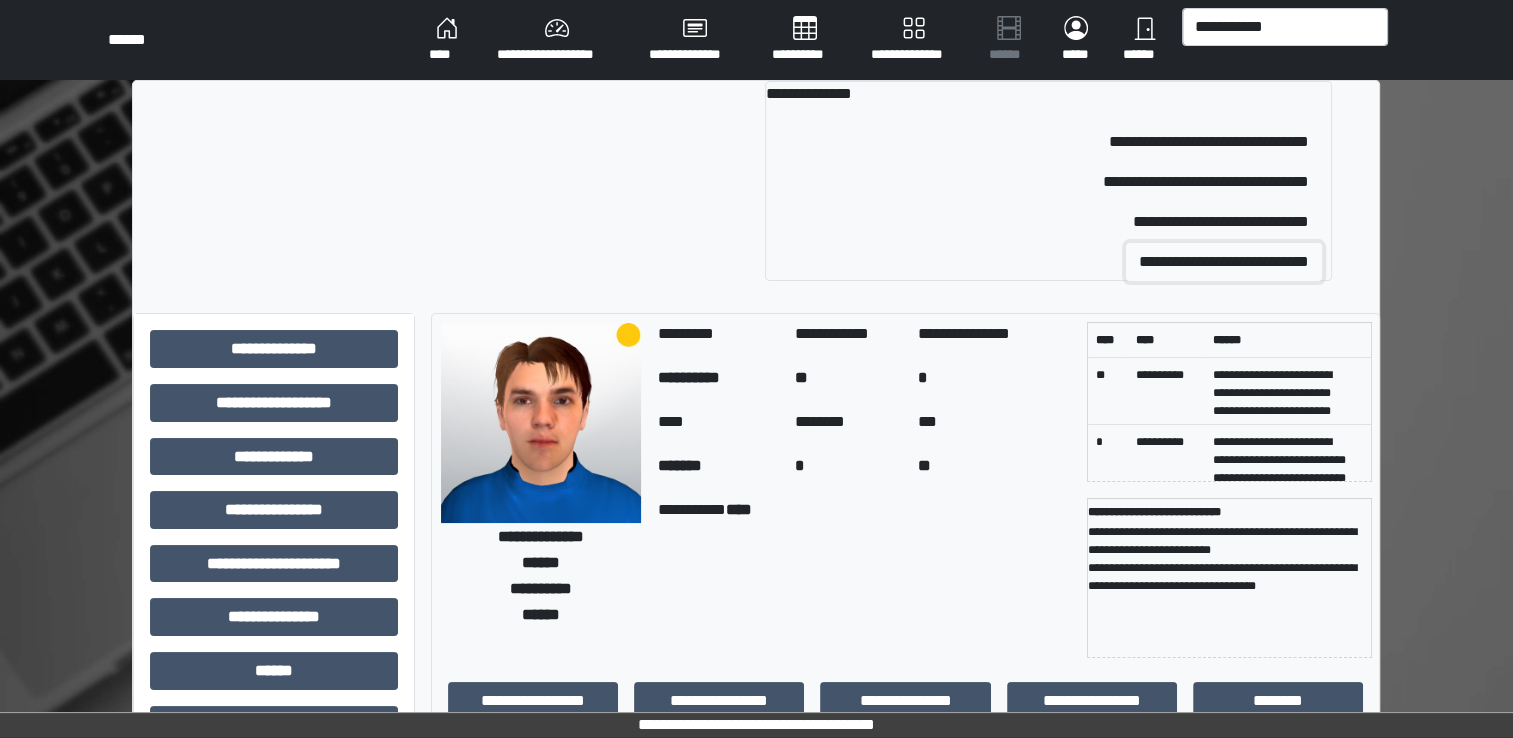 click on "**********" at bounding box center (1224, 262) 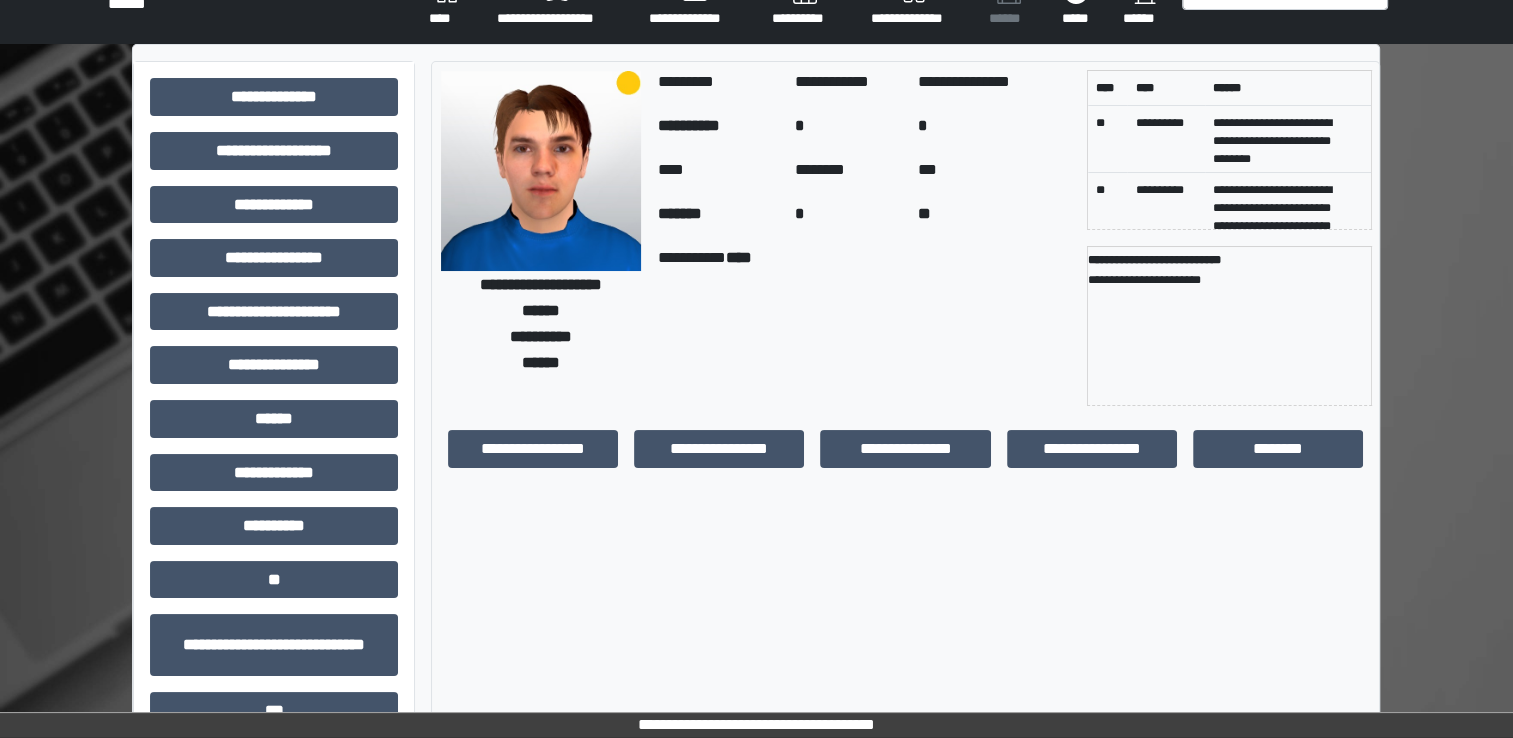 scroll, scrollTop: 27, scrollLeft: 0, axis: vertical 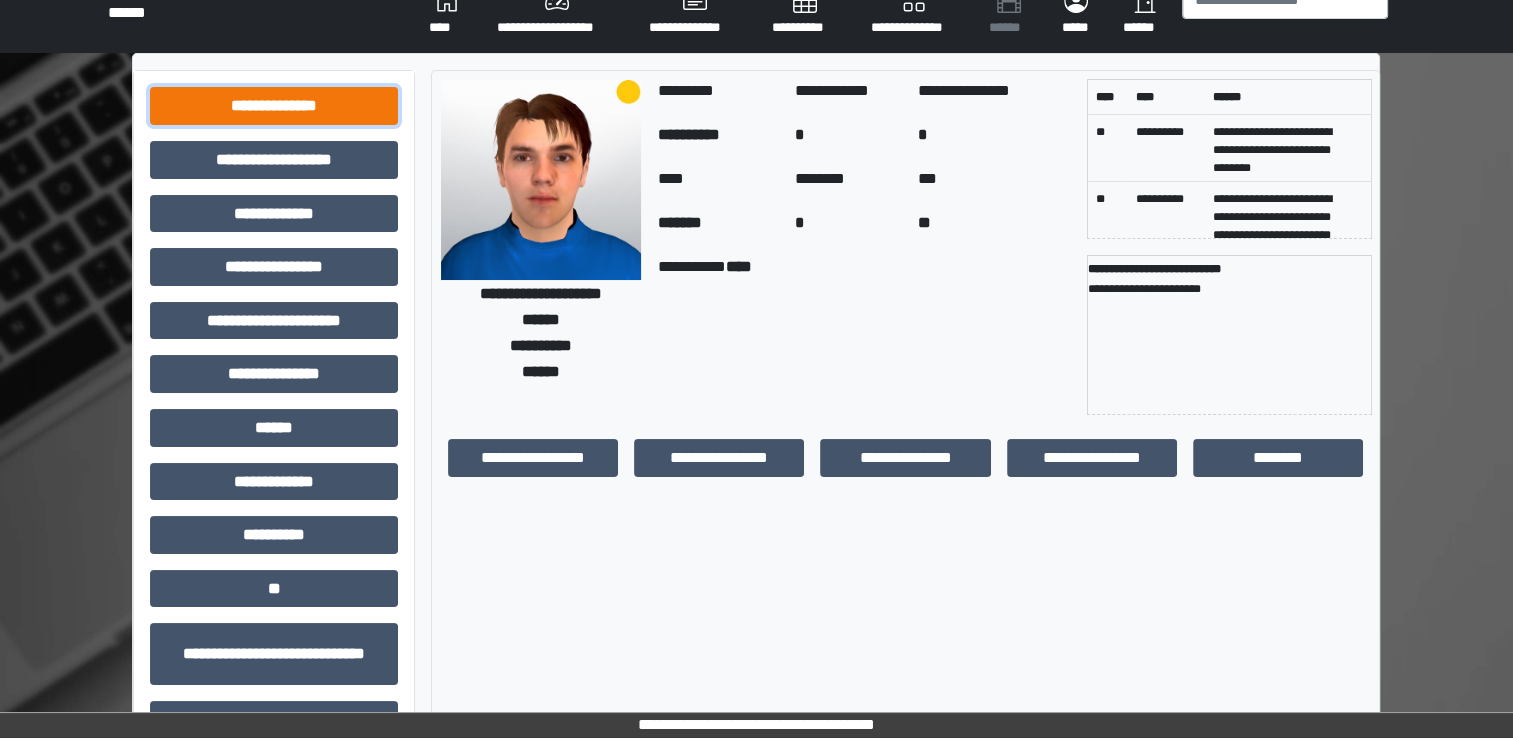 click on "**********" at bounding box center (274, 106) 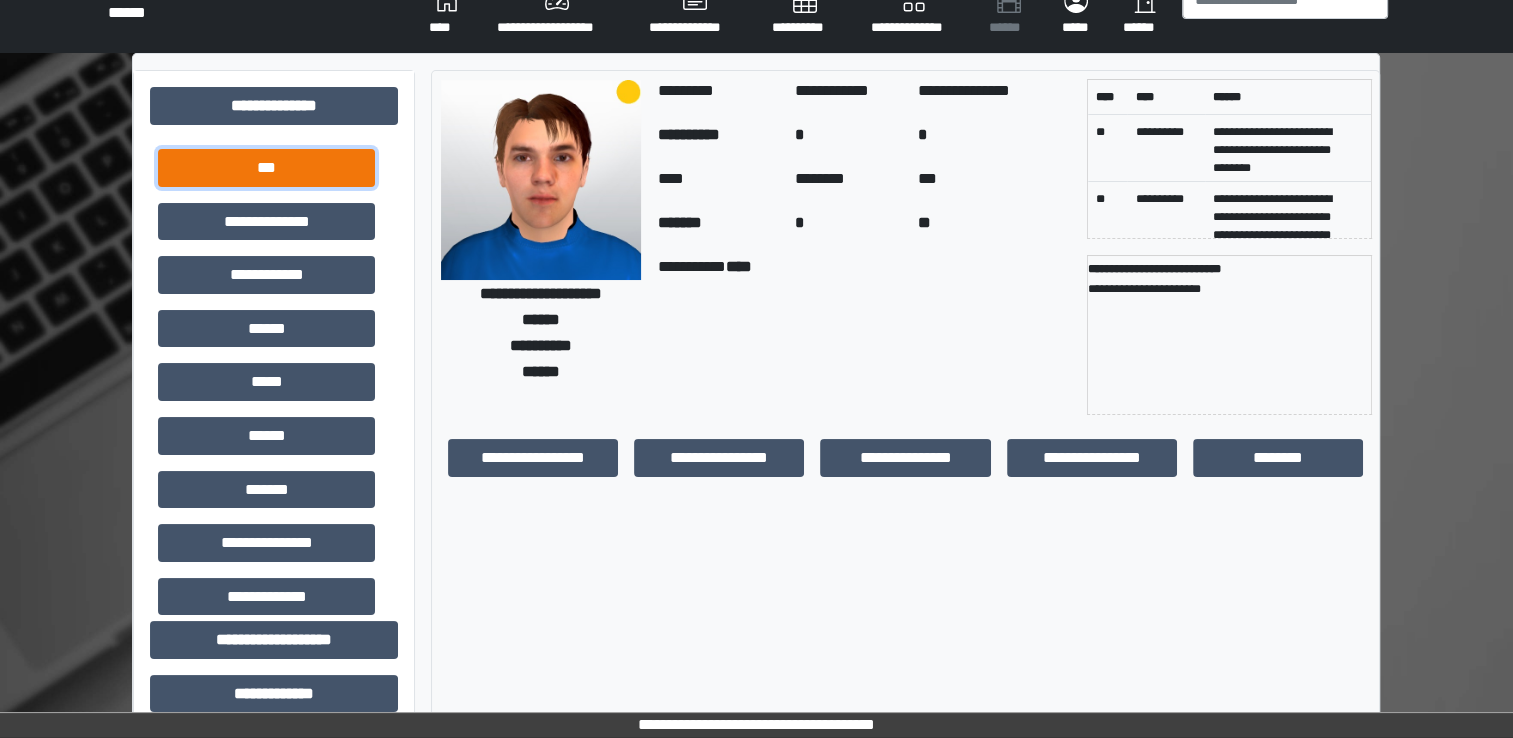 click on "***" at bounding box center (266, 168) 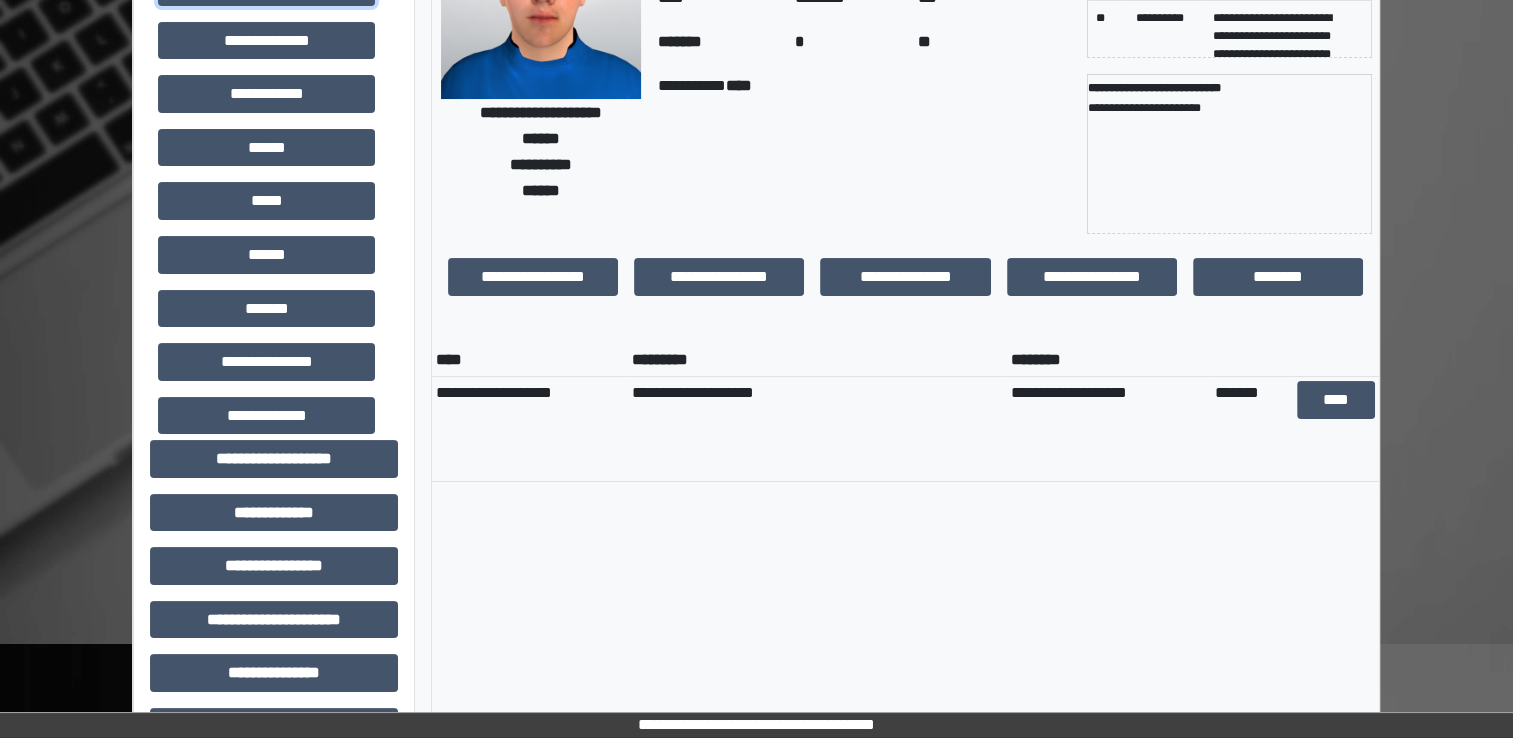 scroll, scrollTop: 231, scrollLeft: 0, axis: vertical 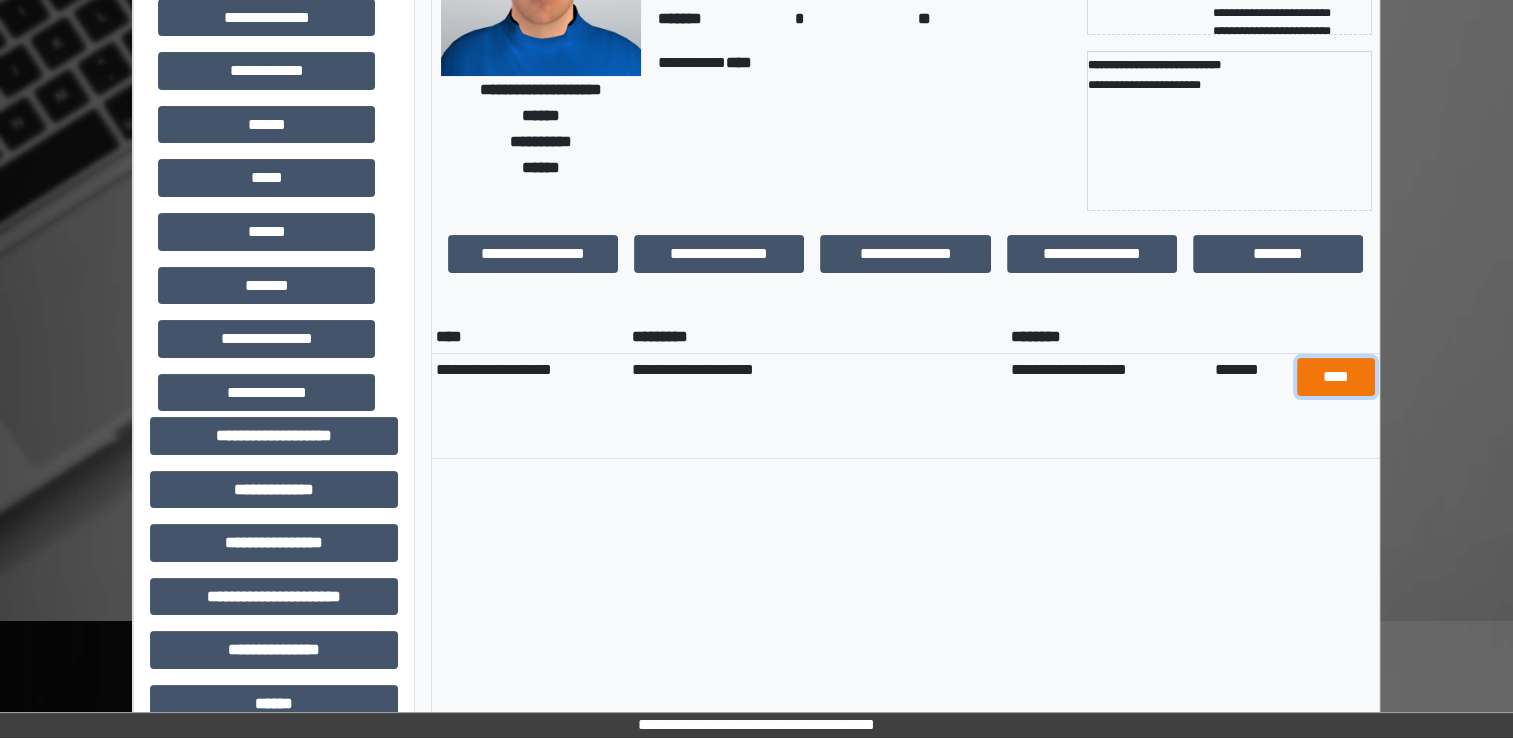 click on "****" at bounding box center (1336, 377) 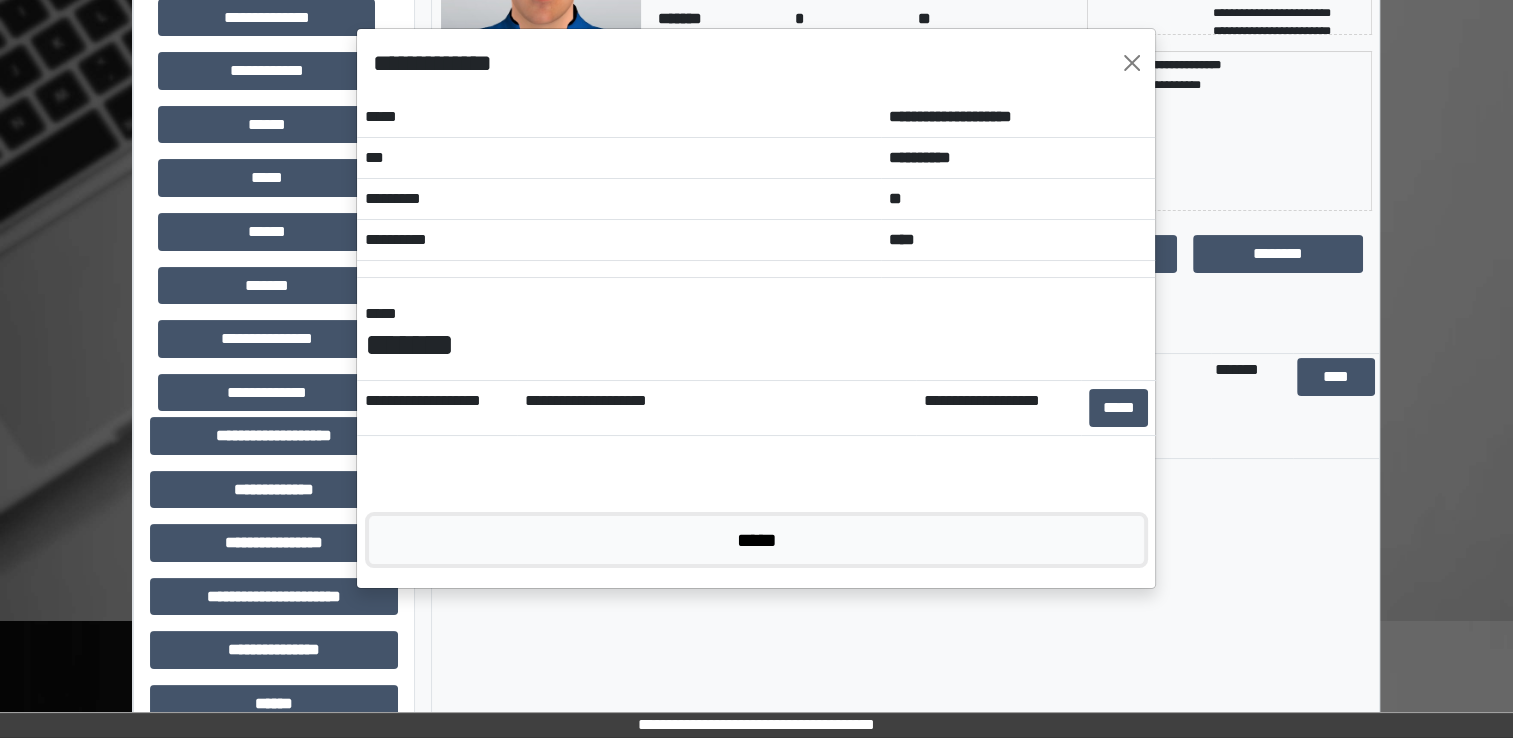 click on "*****" at bounding box center (756, 540) 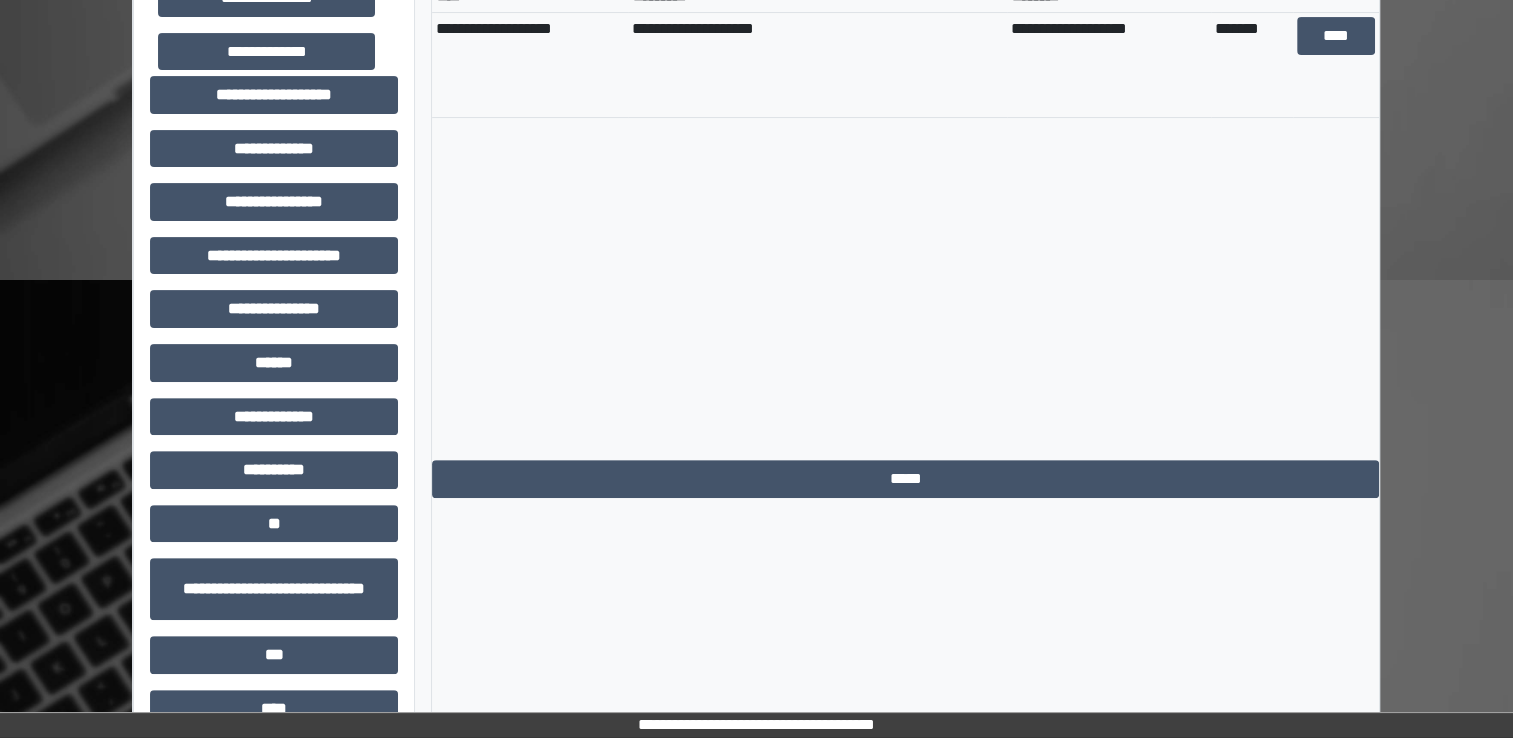 scroll, scrollTop: 664, scrollLeft: 0, axis: vertical 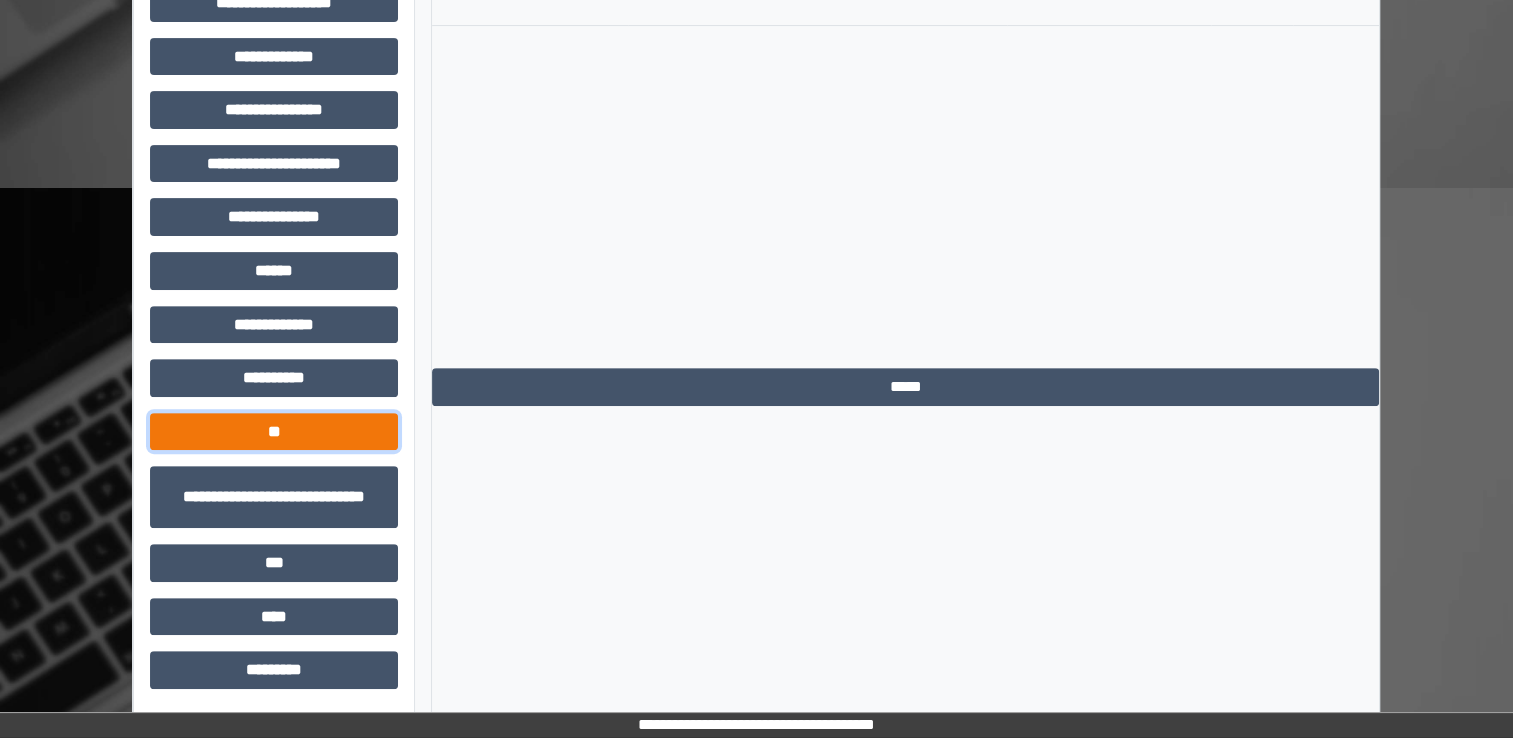 click on "**" at bounding box center (274, 432) 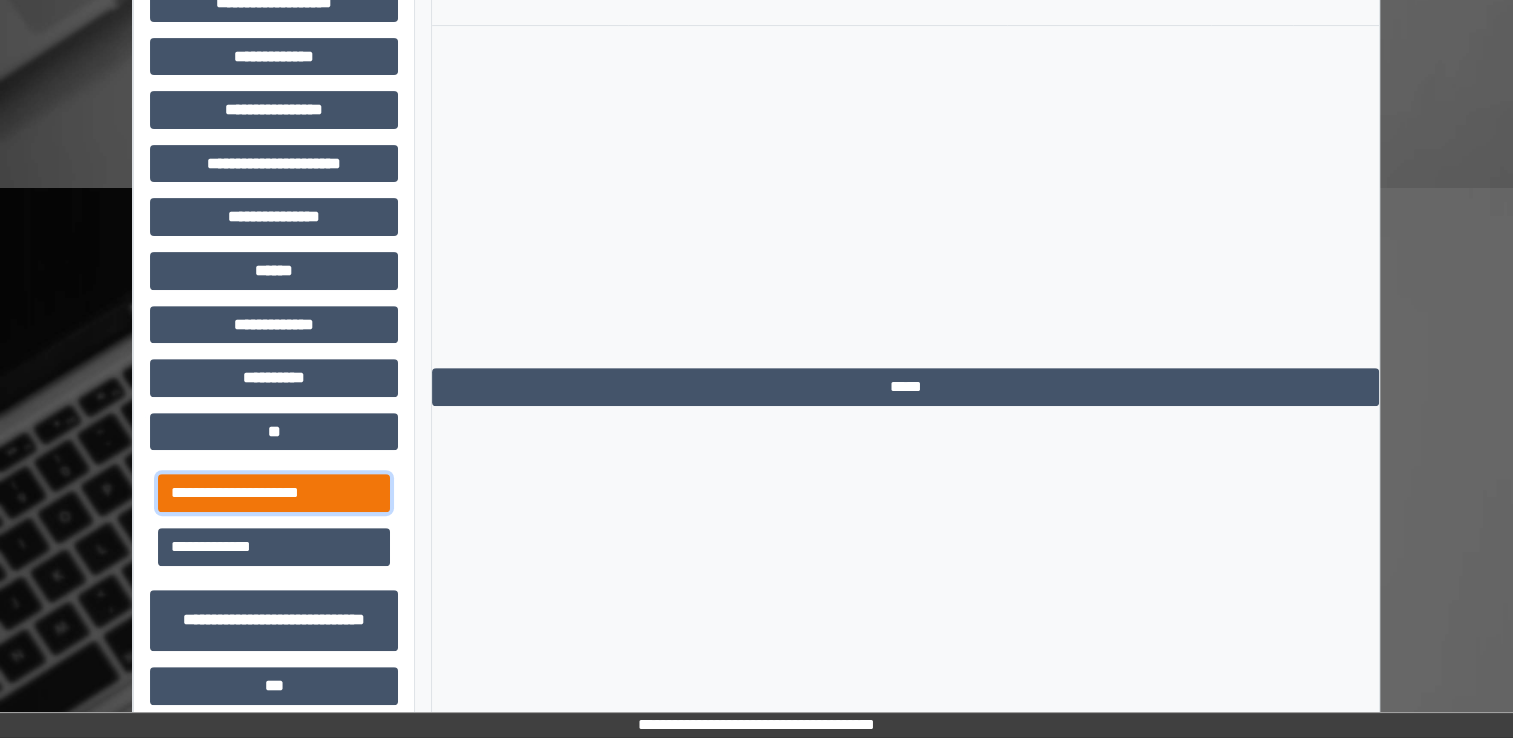 click on "**********" at bounding box center (274, 493) 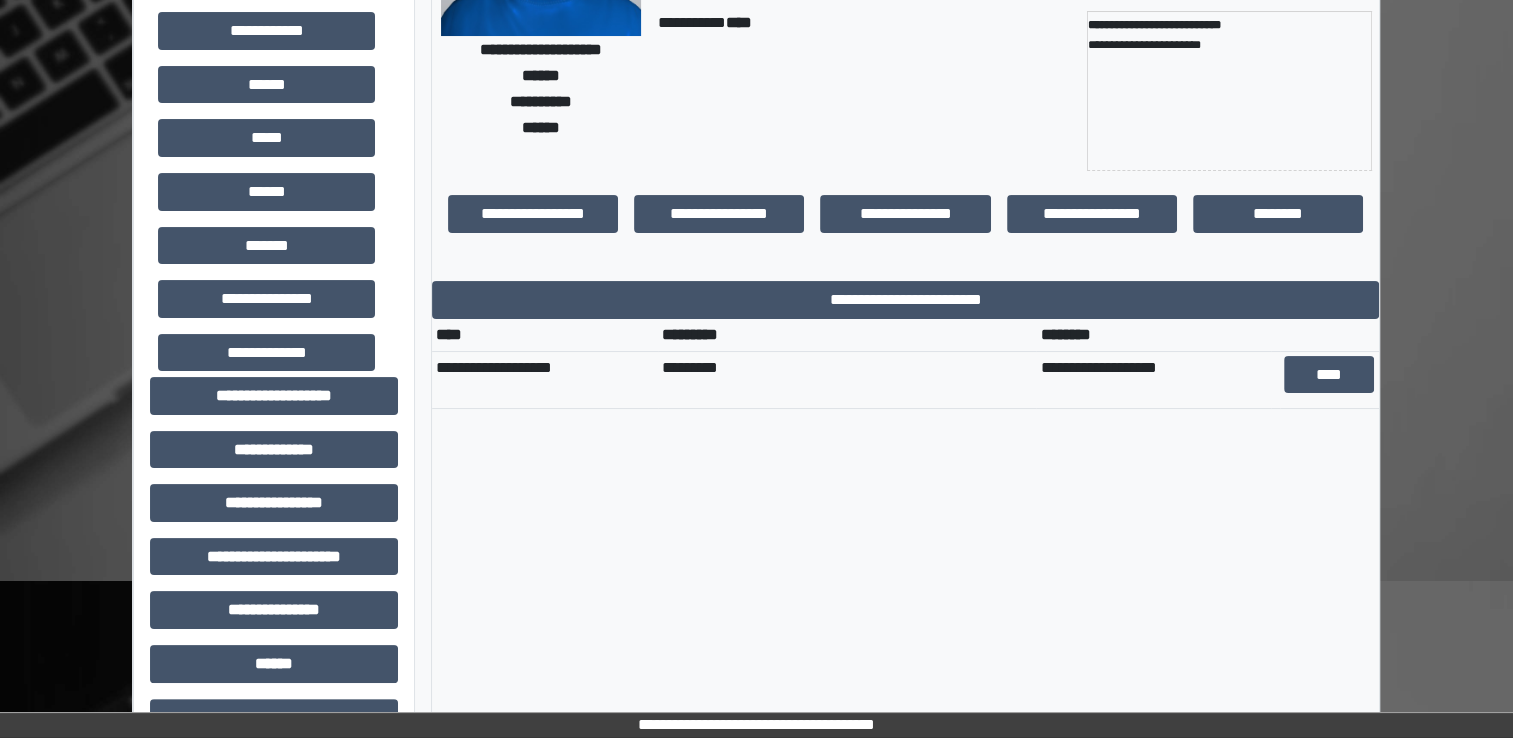 scroll, scrollTop: 270, scrollLeft: 0, axis: vertical 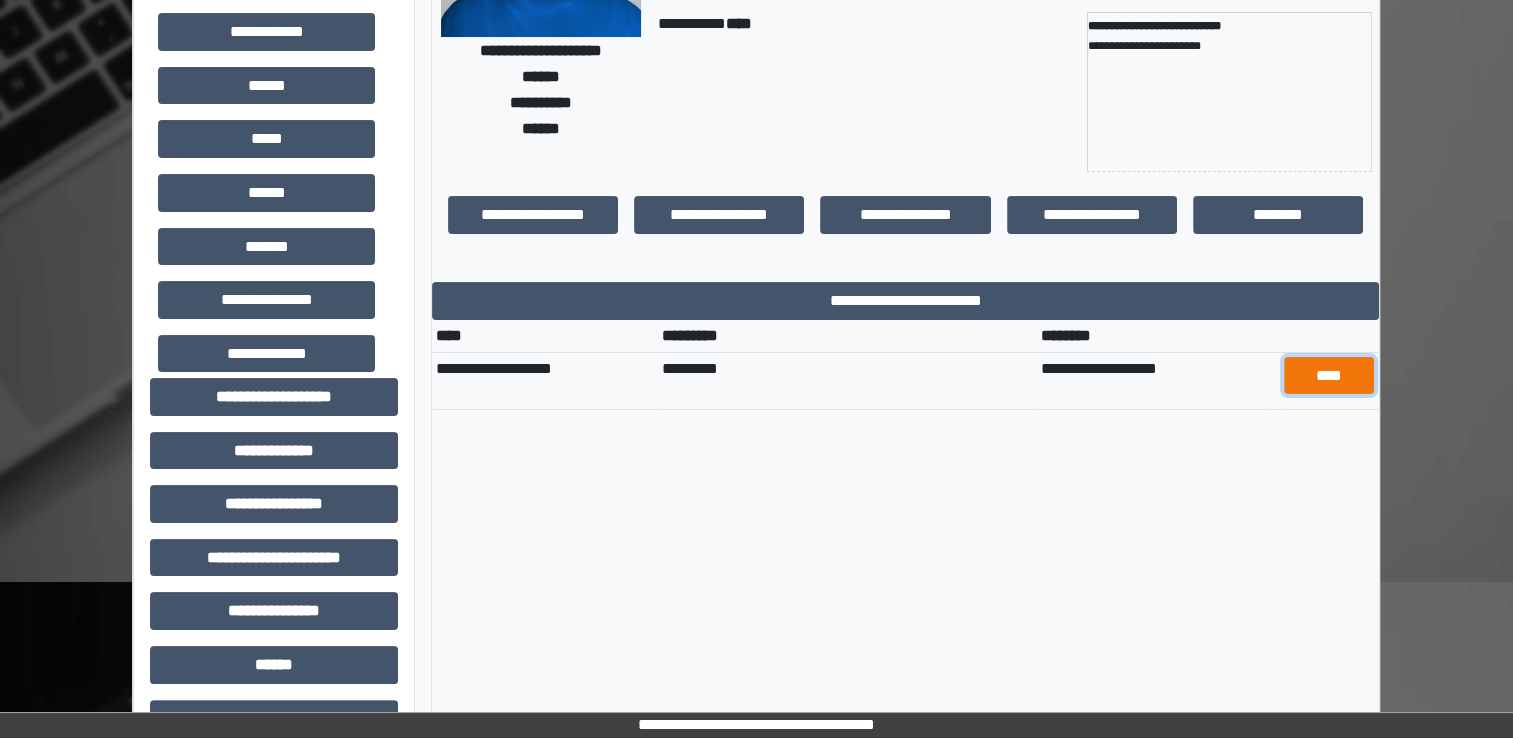 click on "****" at bounding box center [1329, 376] 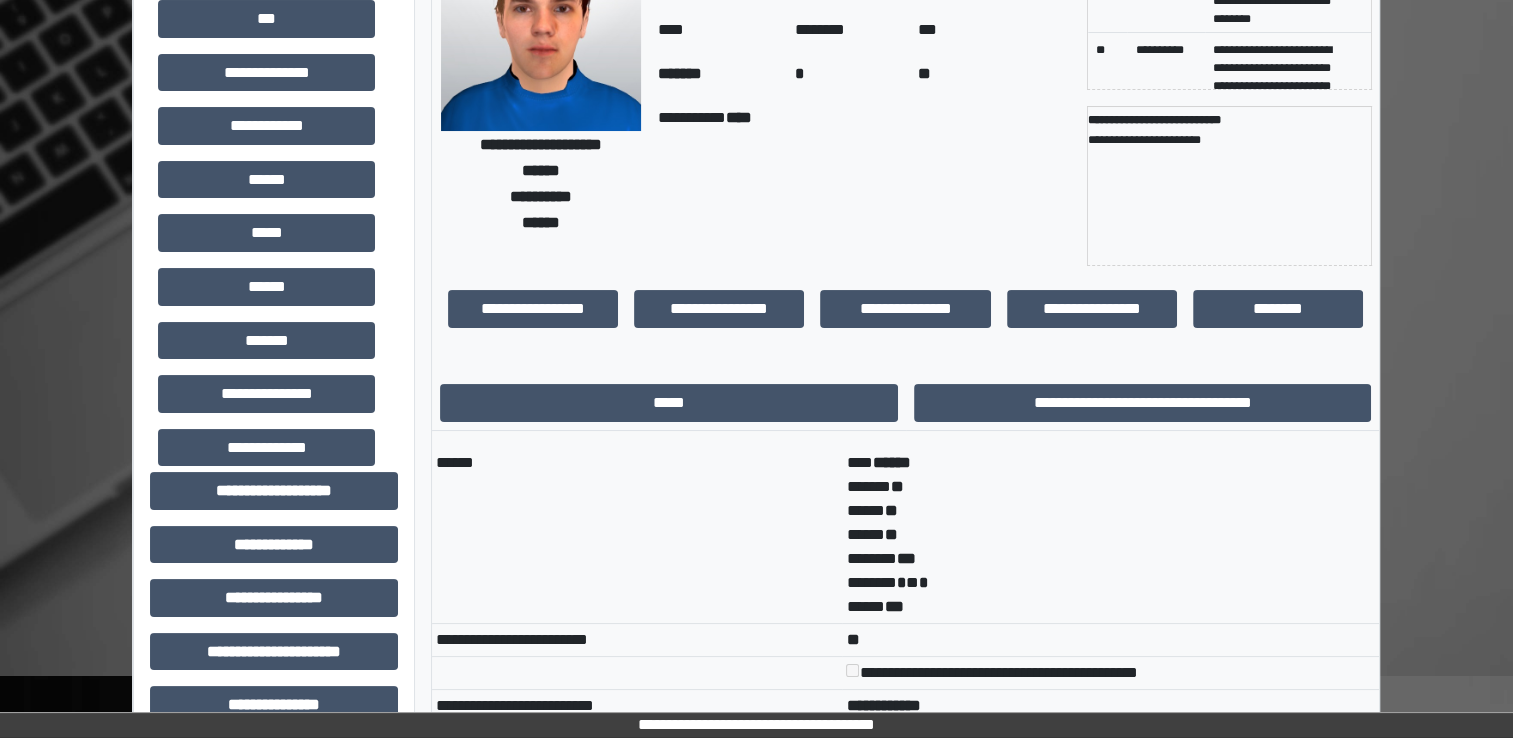 scroll, scrollTop: 0, scrollLeft: 0, axis: both 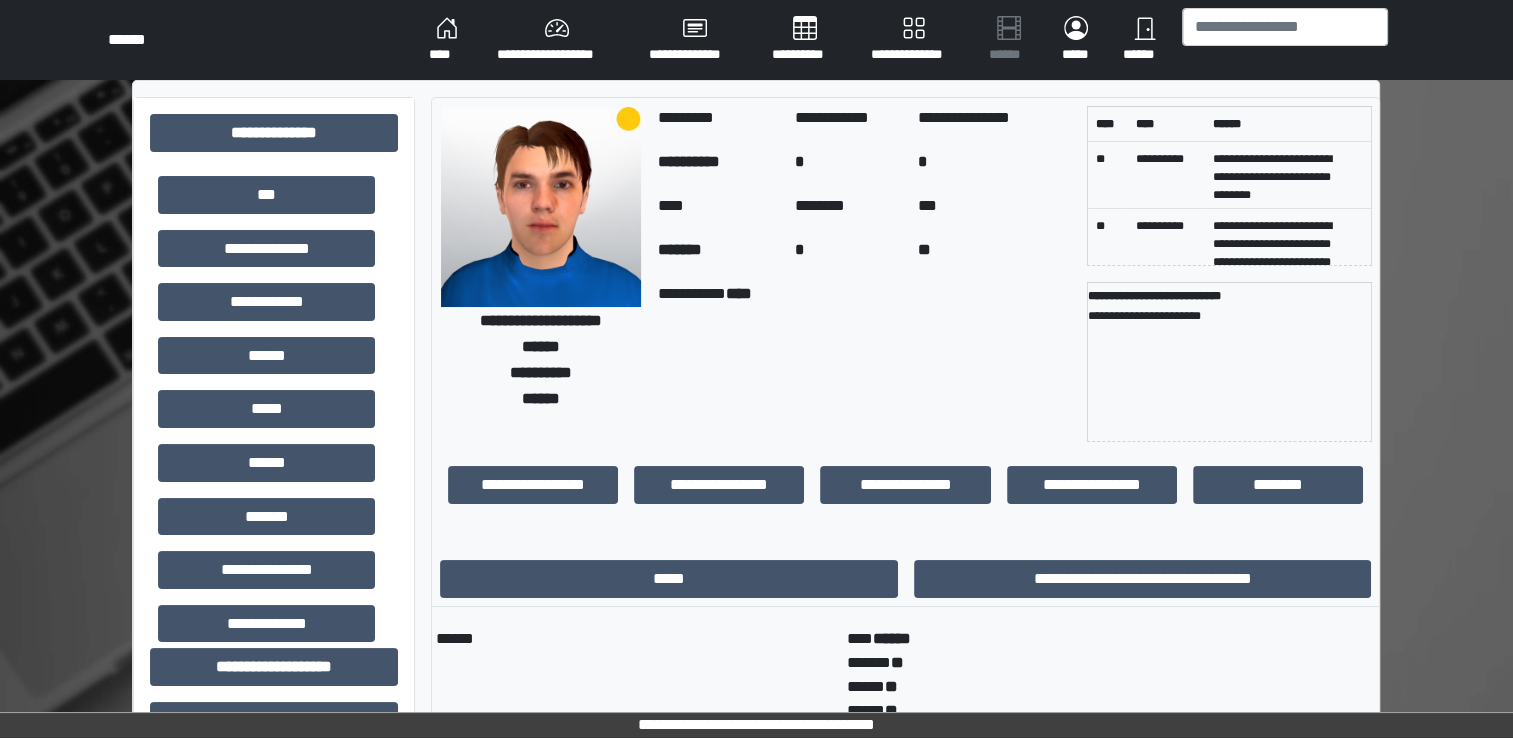 click on "****" at bounding box center [447, 40] 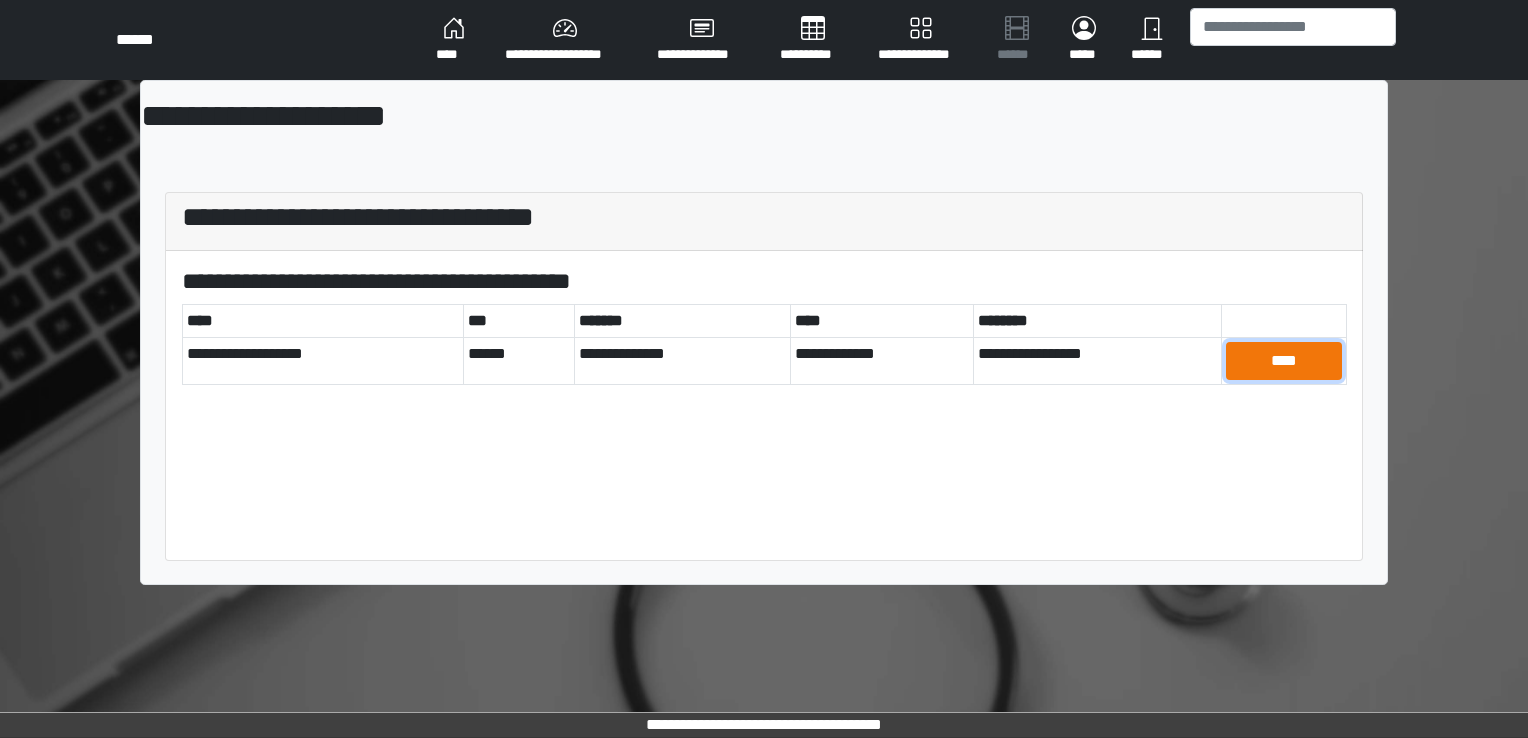 click on "****" at bounding box center [1284, 361] 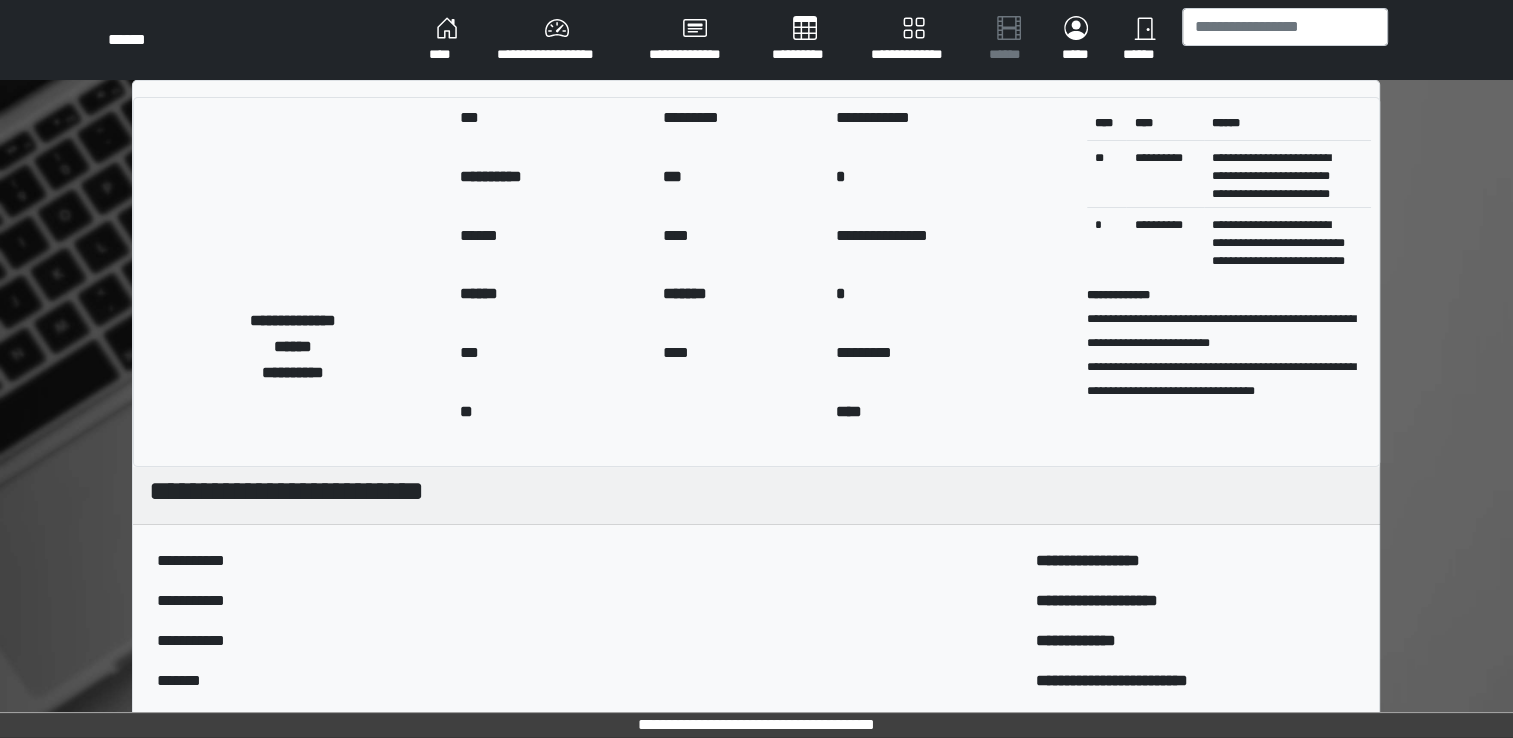 scroll, scrollTop: 644, scrollLeft: 0, axis: vertical 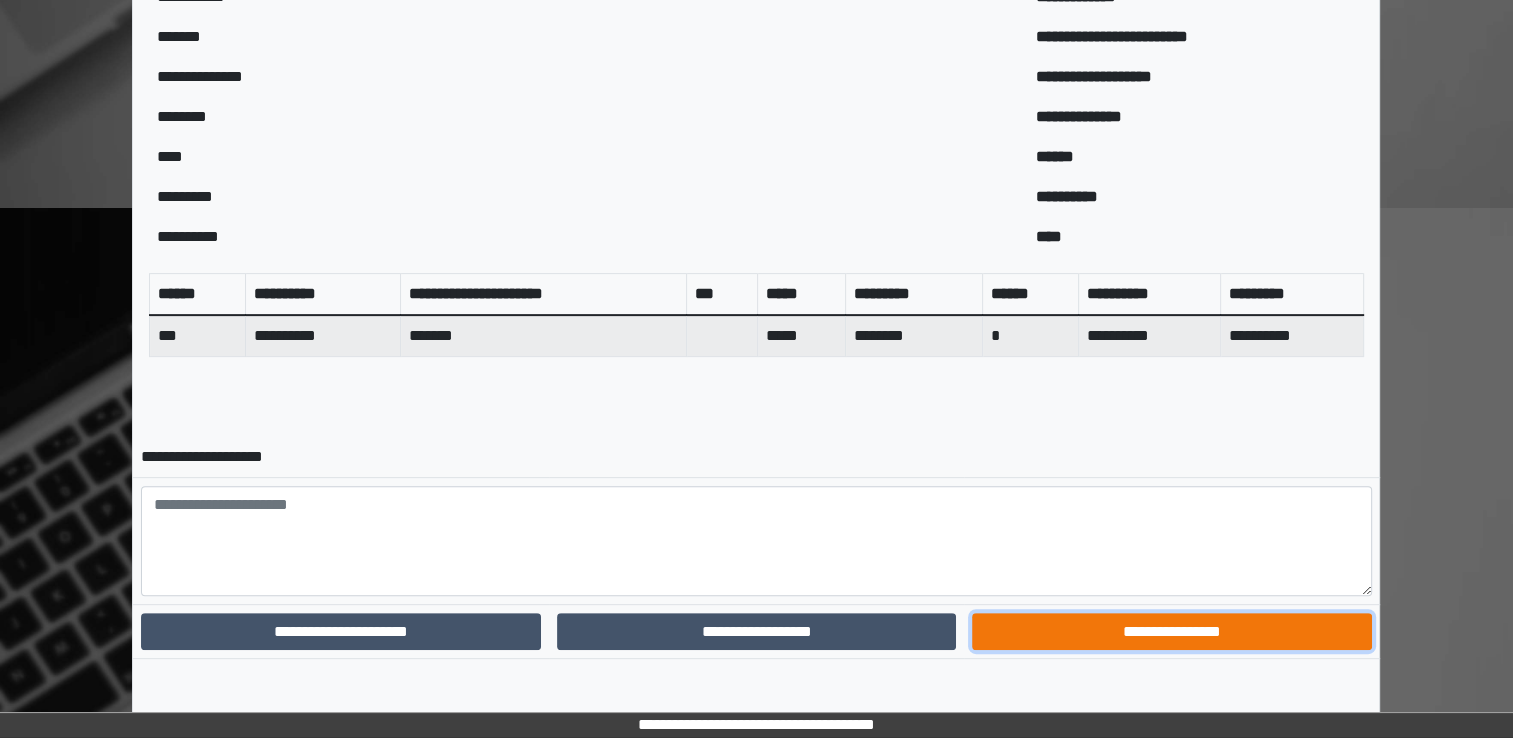 click on "**********" at bounding box center [1171, 632] 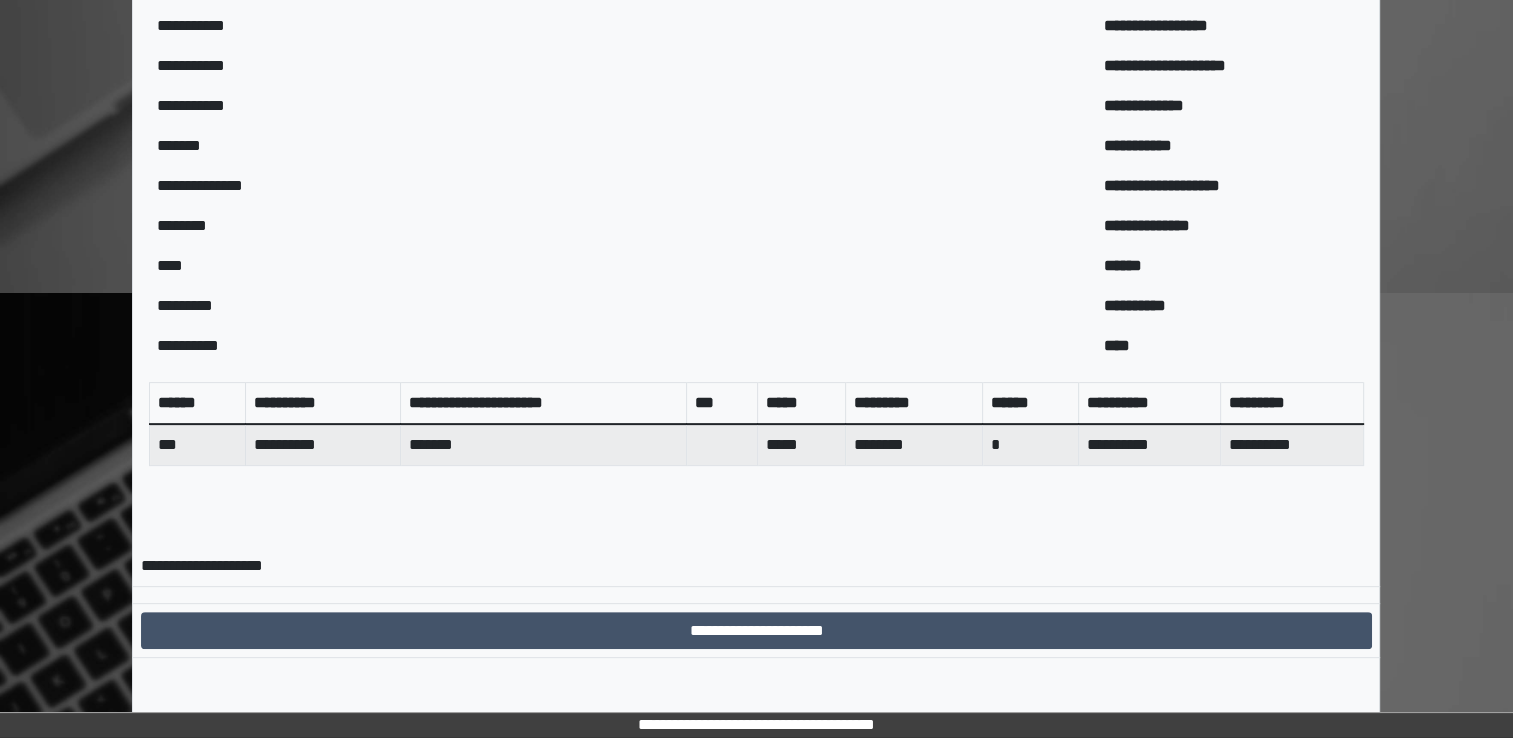 scroll, scrollTop: 559, scrollLeft: 0, axis: vertical 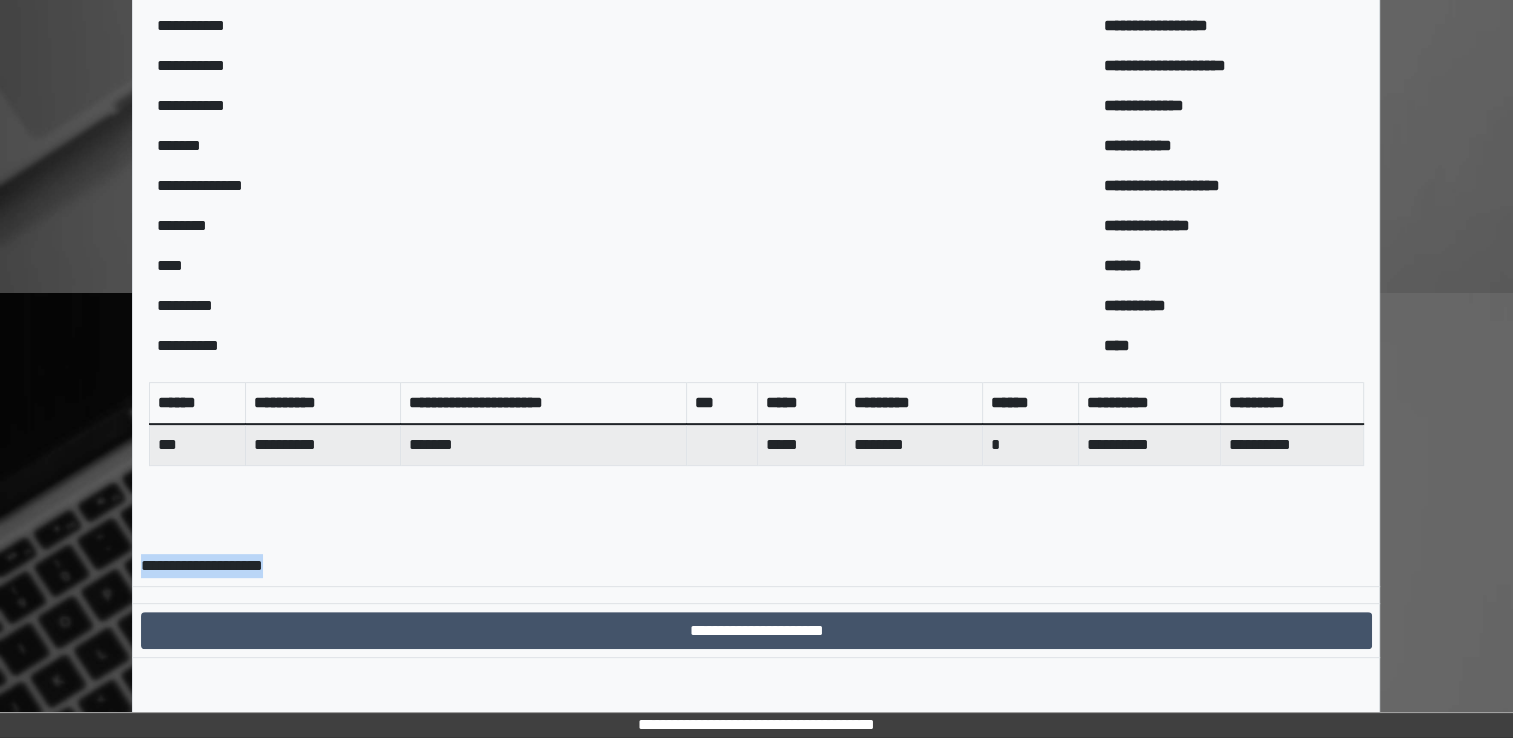 drag, startPoint x: 1088, startPoint y: 649, endPoint x: 1109, endPoint y: 594, distance: 58.872746 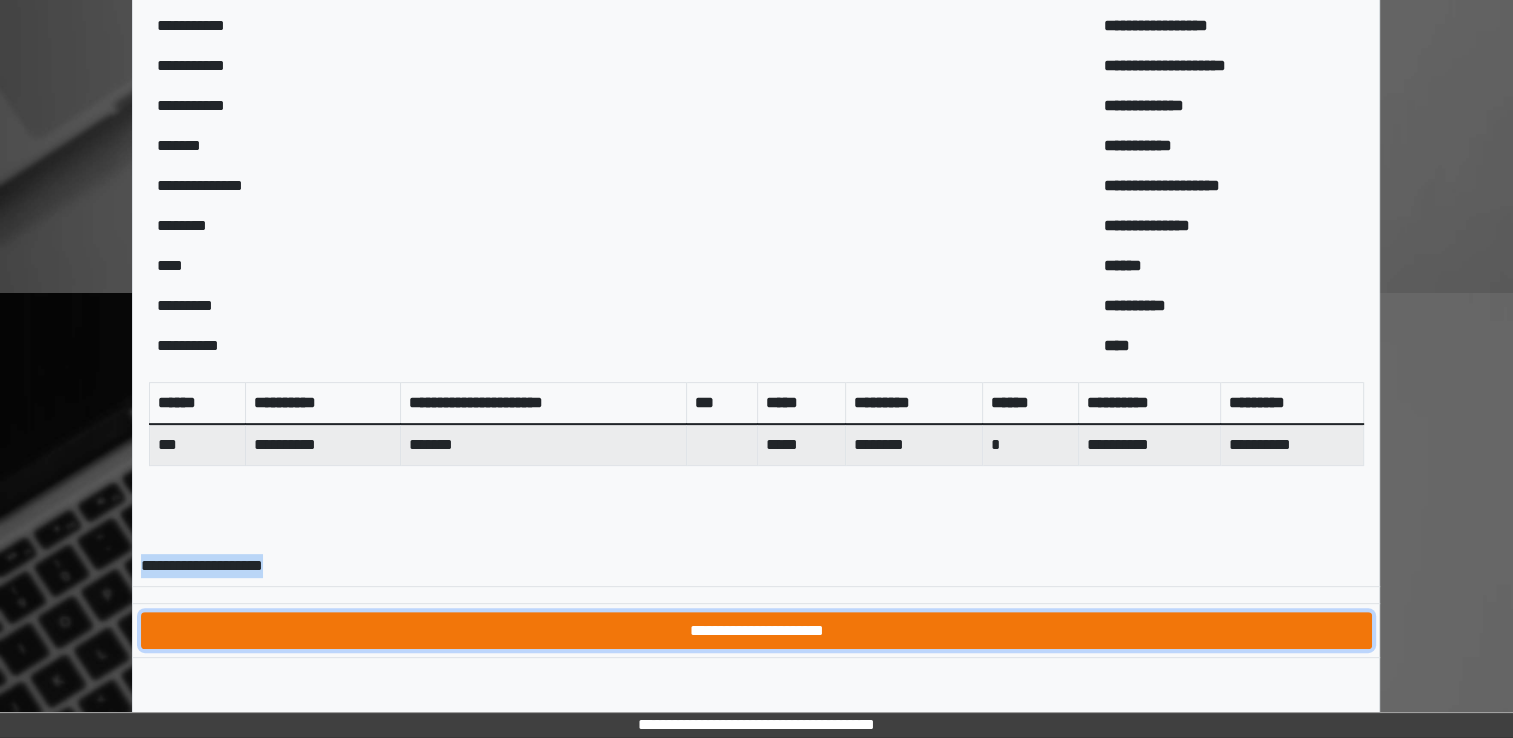 drag, startPoint x: 1109, startPoint y: 594, endPoint x: 1091, endPoint y: 632, distance: 42.047592 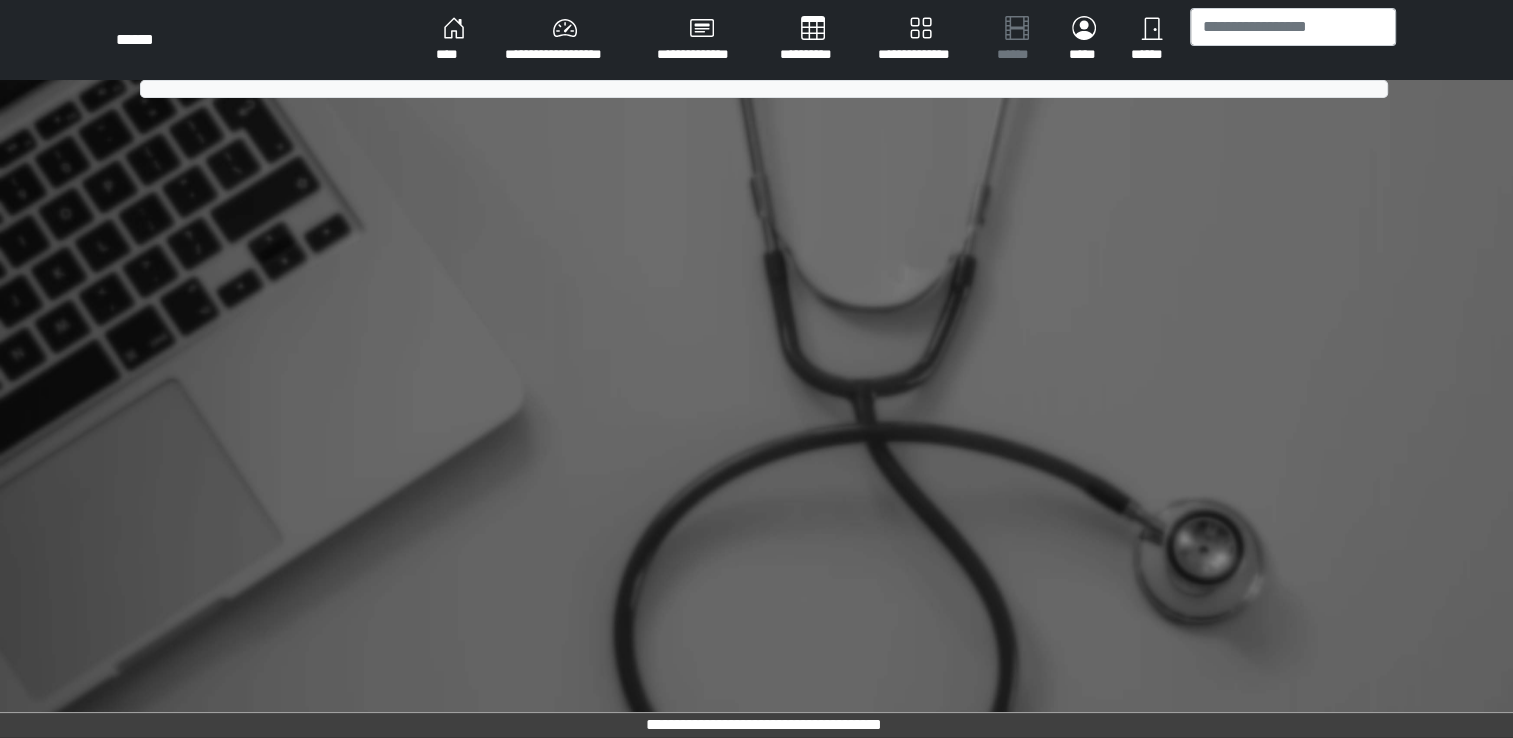 scroll, scrollTop: 0, scrollLeft: 0, axis: both 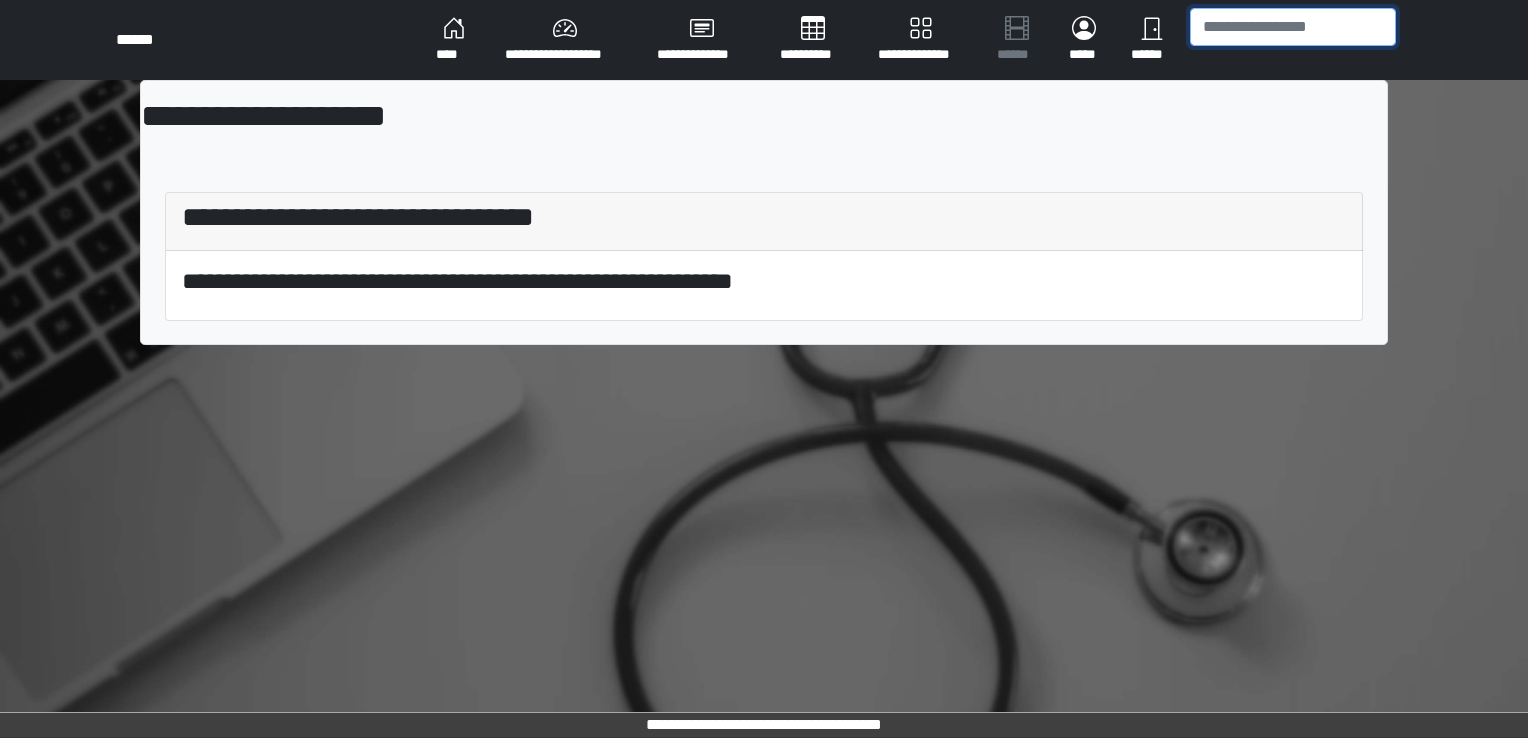 click at bounding box center [1293, 27] 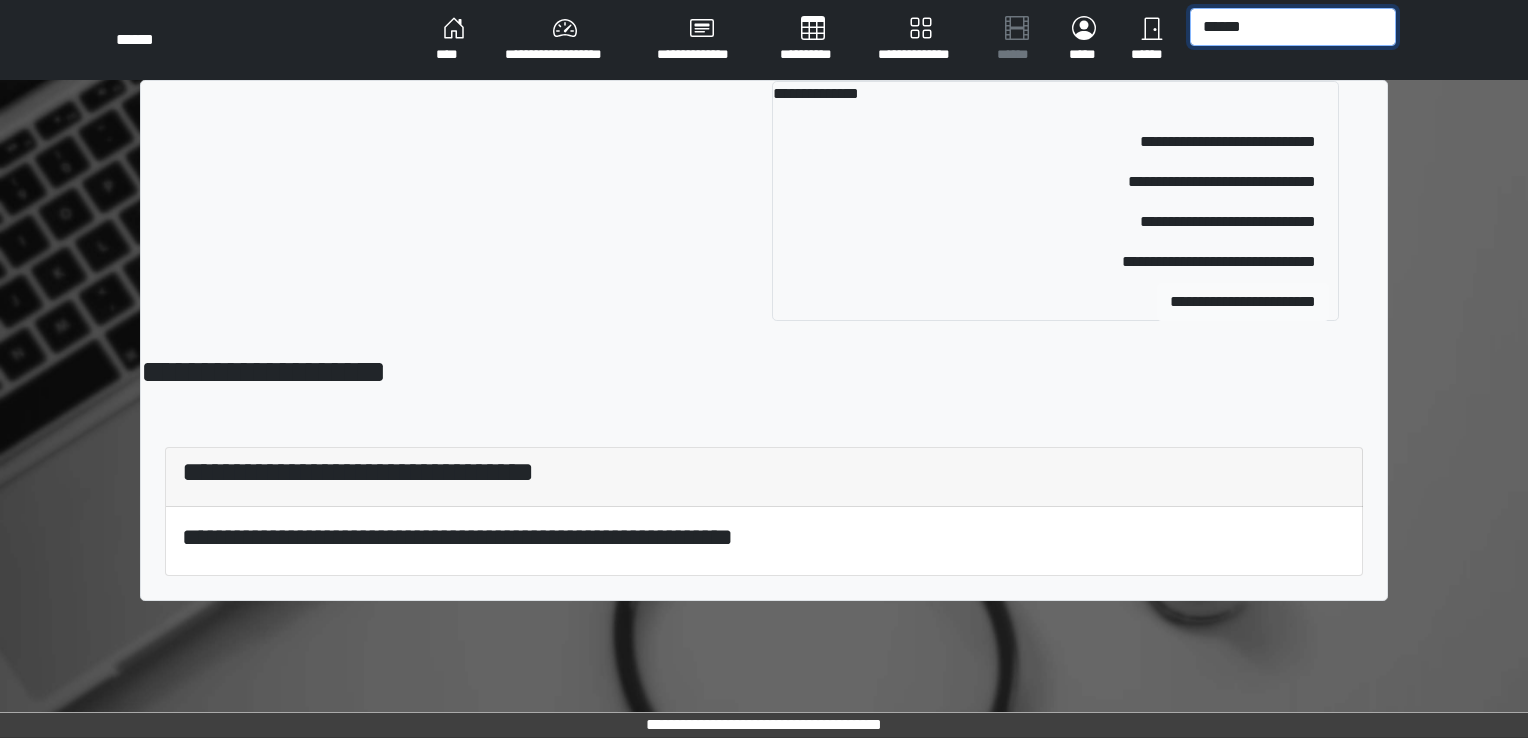 type on "******" 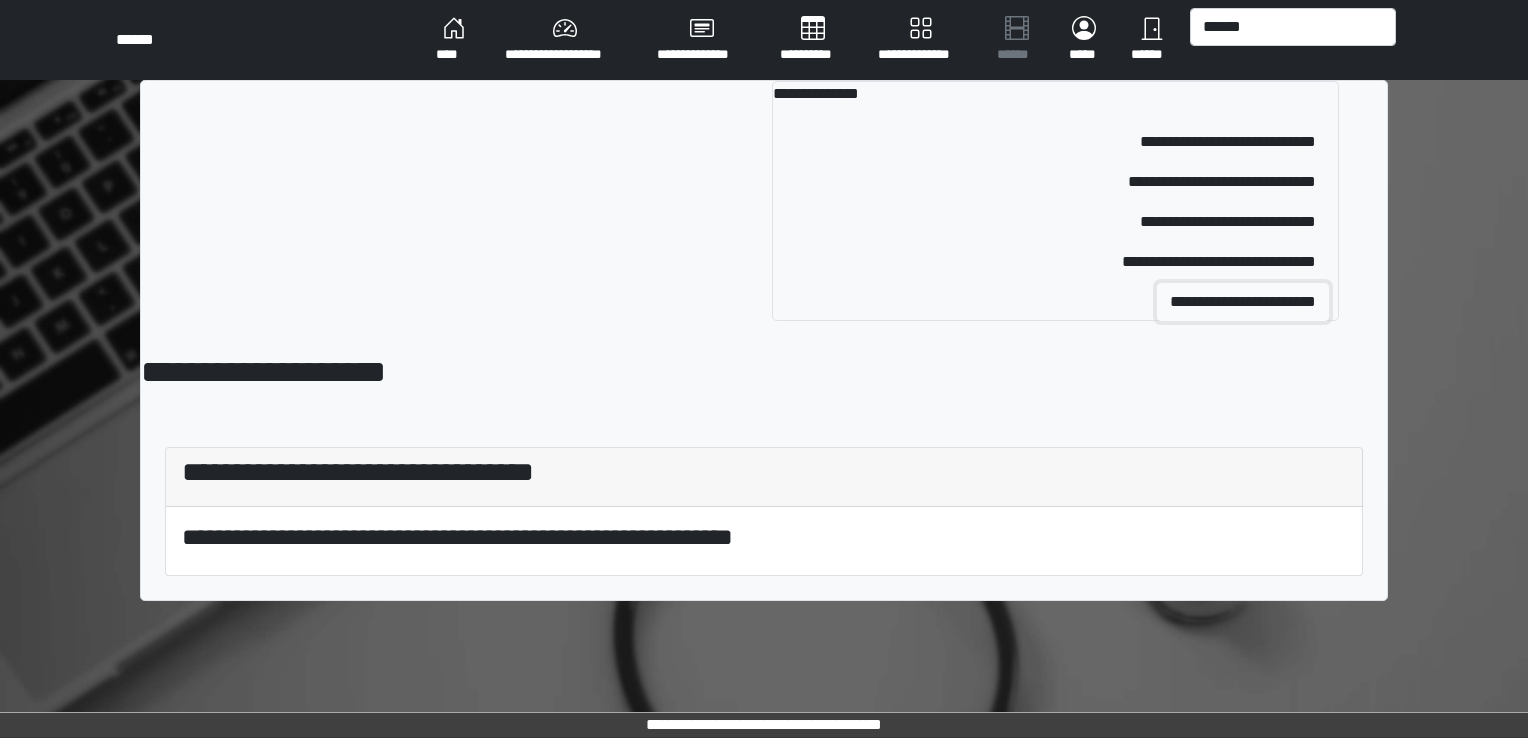click on "**********" at bounding box center [1243, 302] 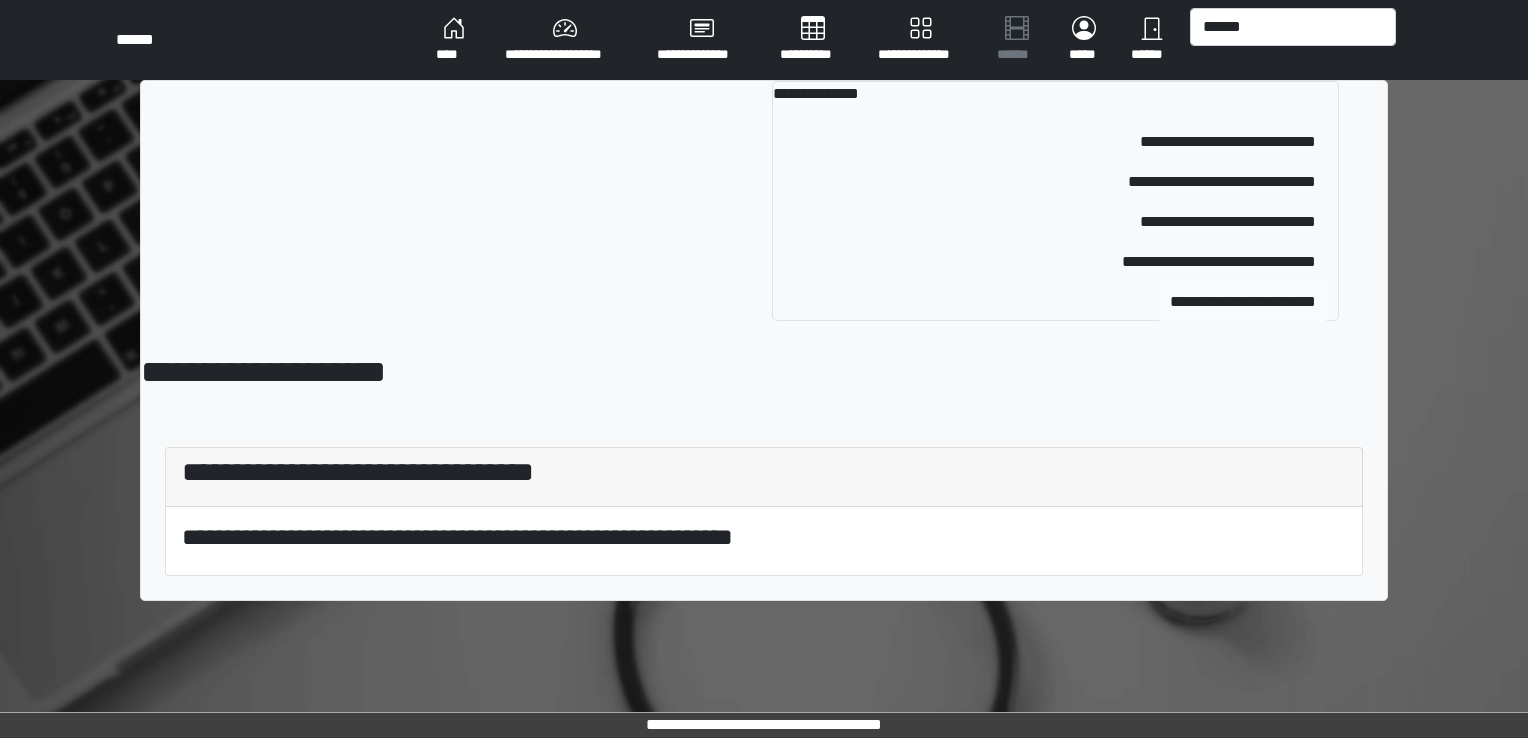 type 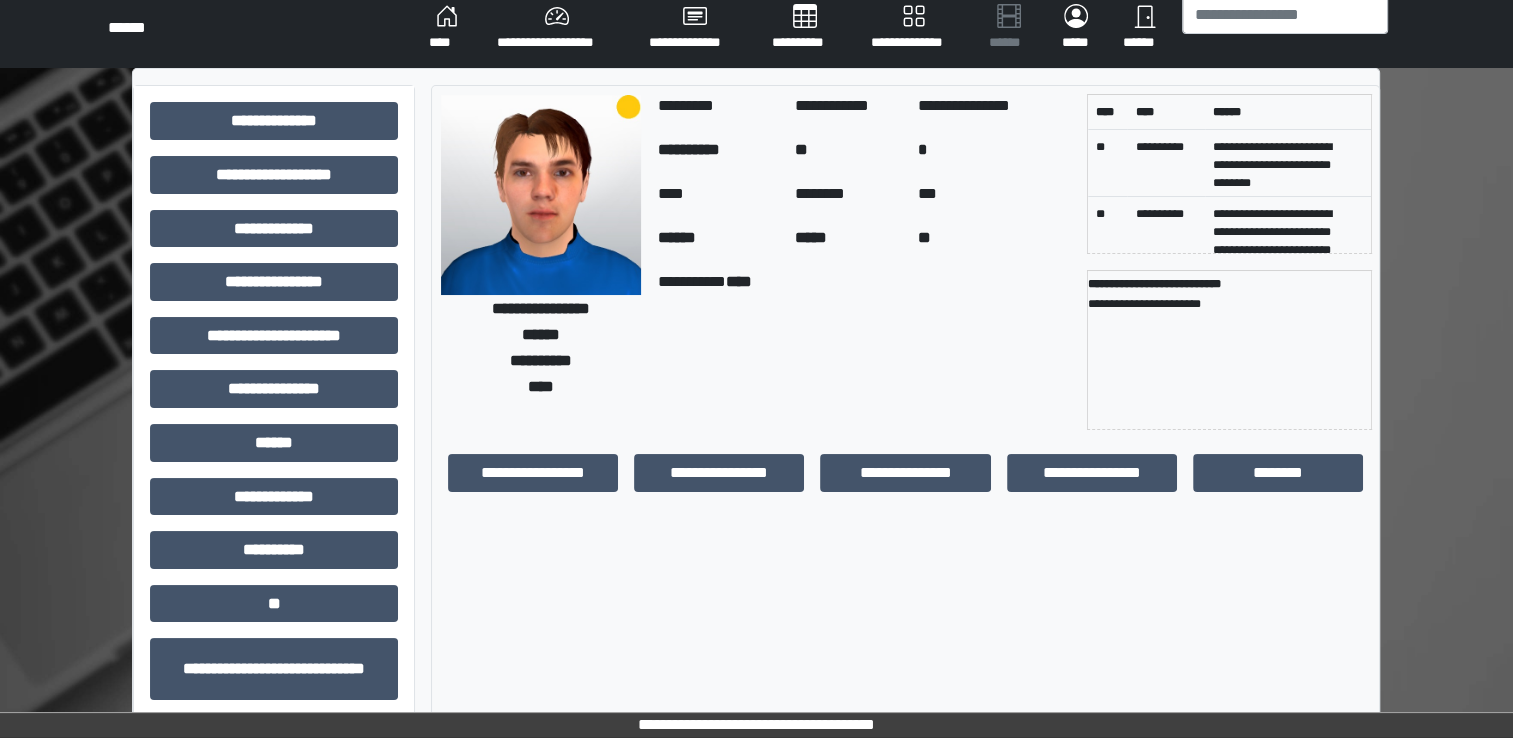 scroll, scrollTop: 0, scrollLeft: 0, axis: both 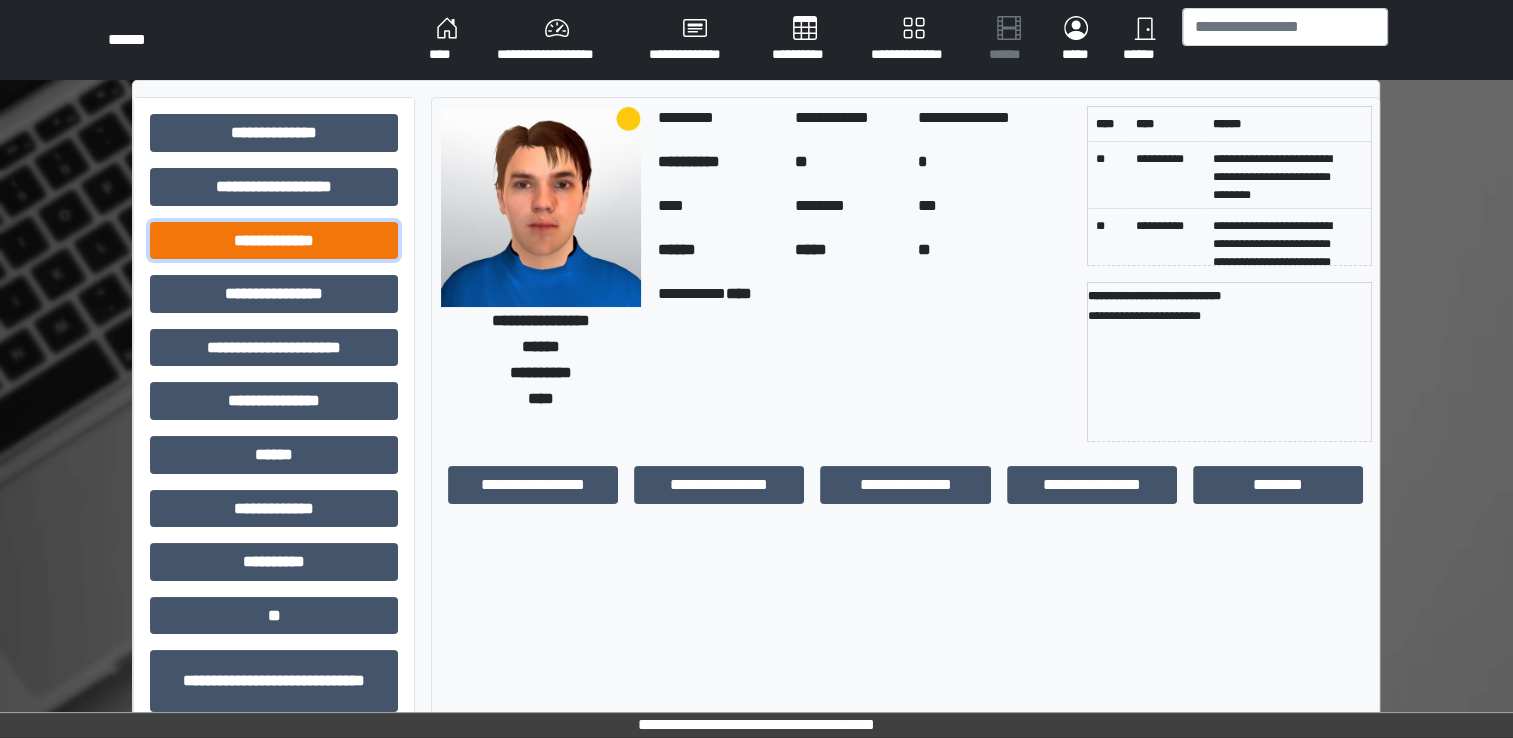 click on "**********" at bounding box center (274, 241) 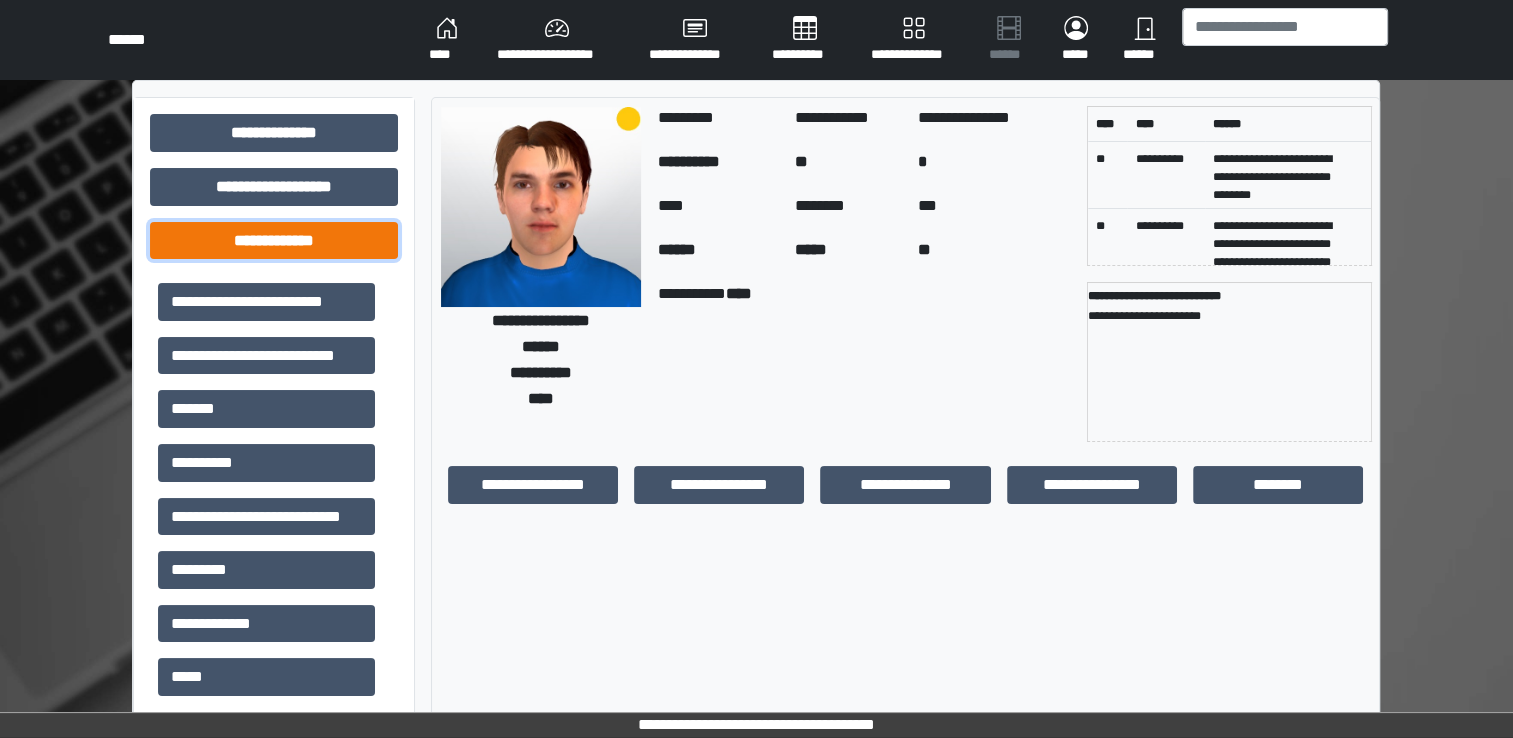 click on "**********" at bounding box center [274, 241] 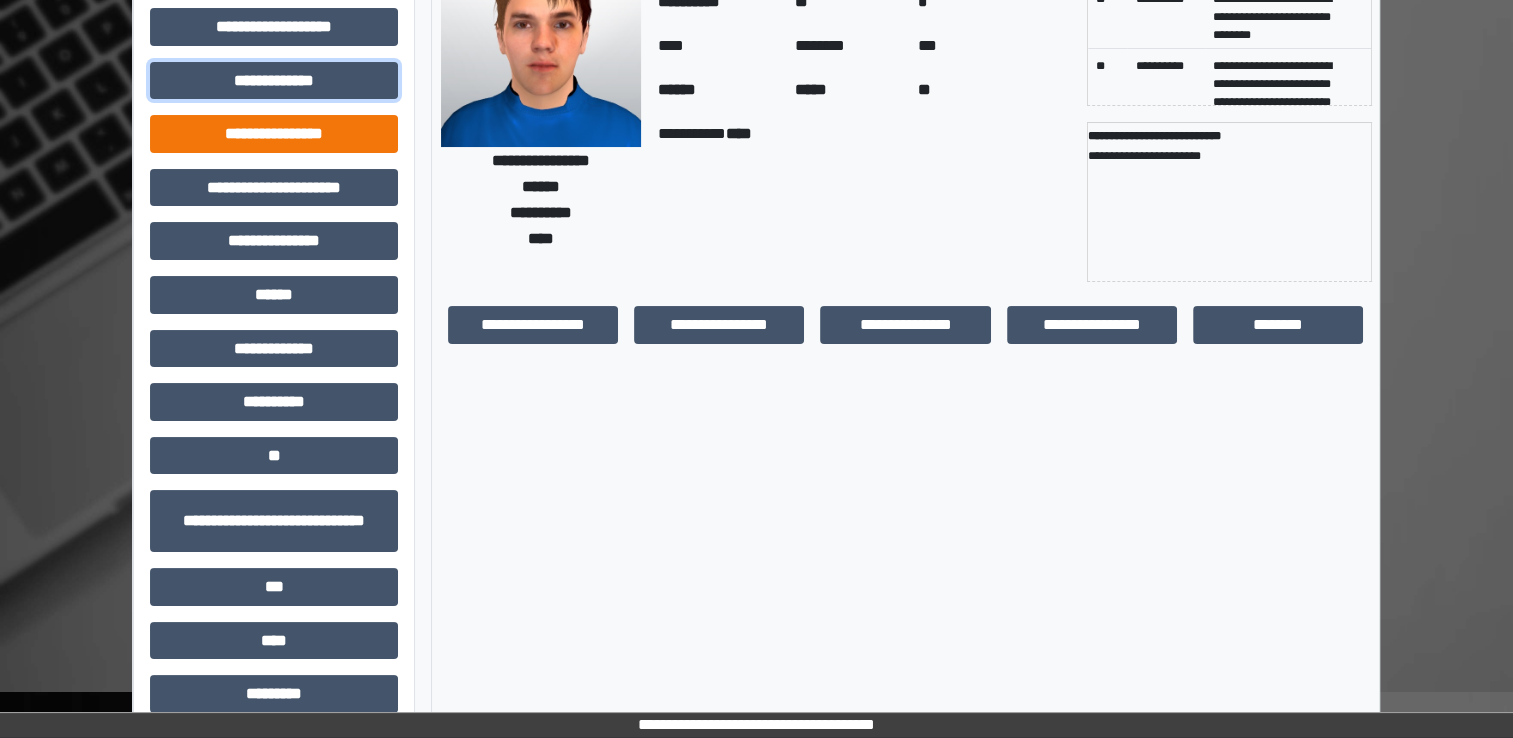 scroll, scrollTop: 184, scrollLeft: 0, axis: vertical 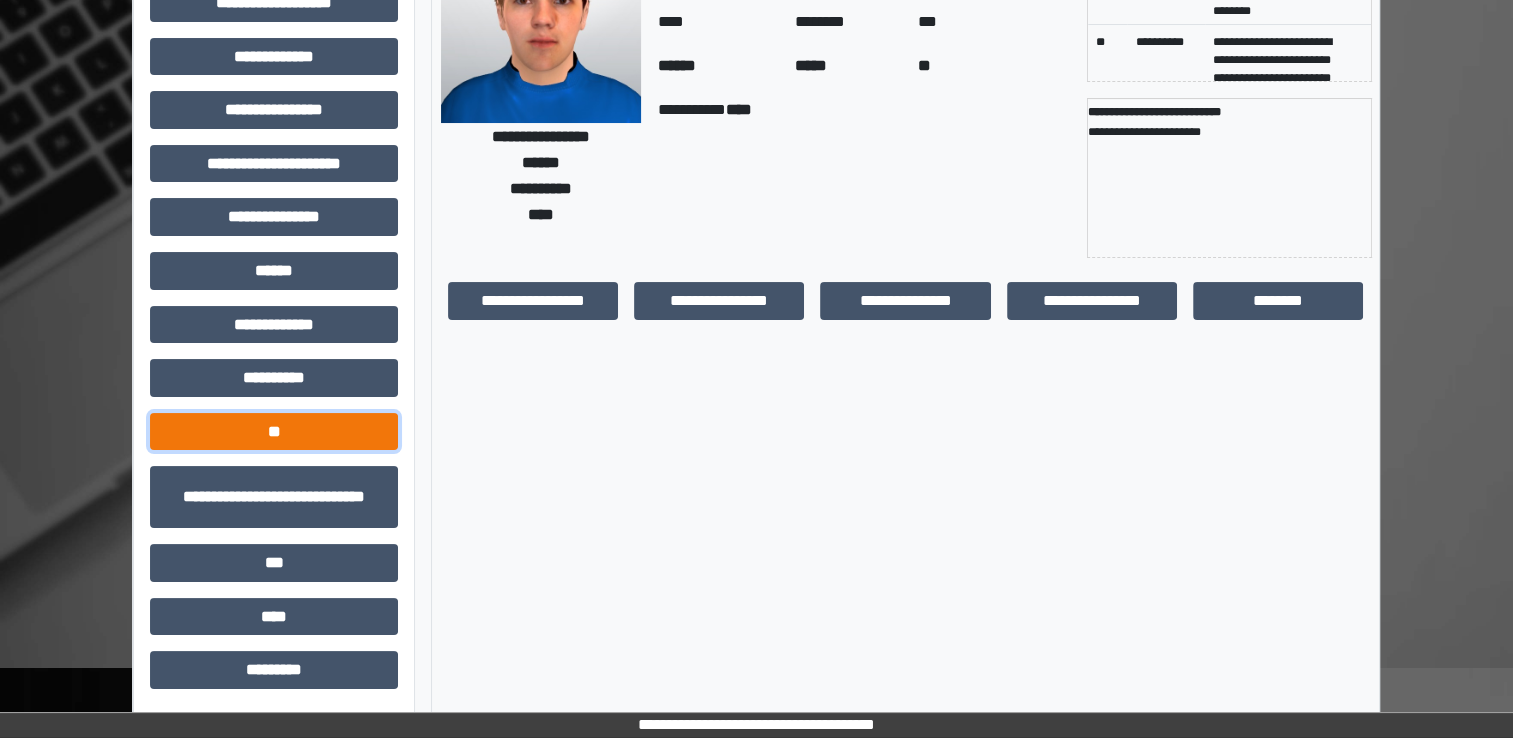 click on "**" at bounding box center (274, 432) 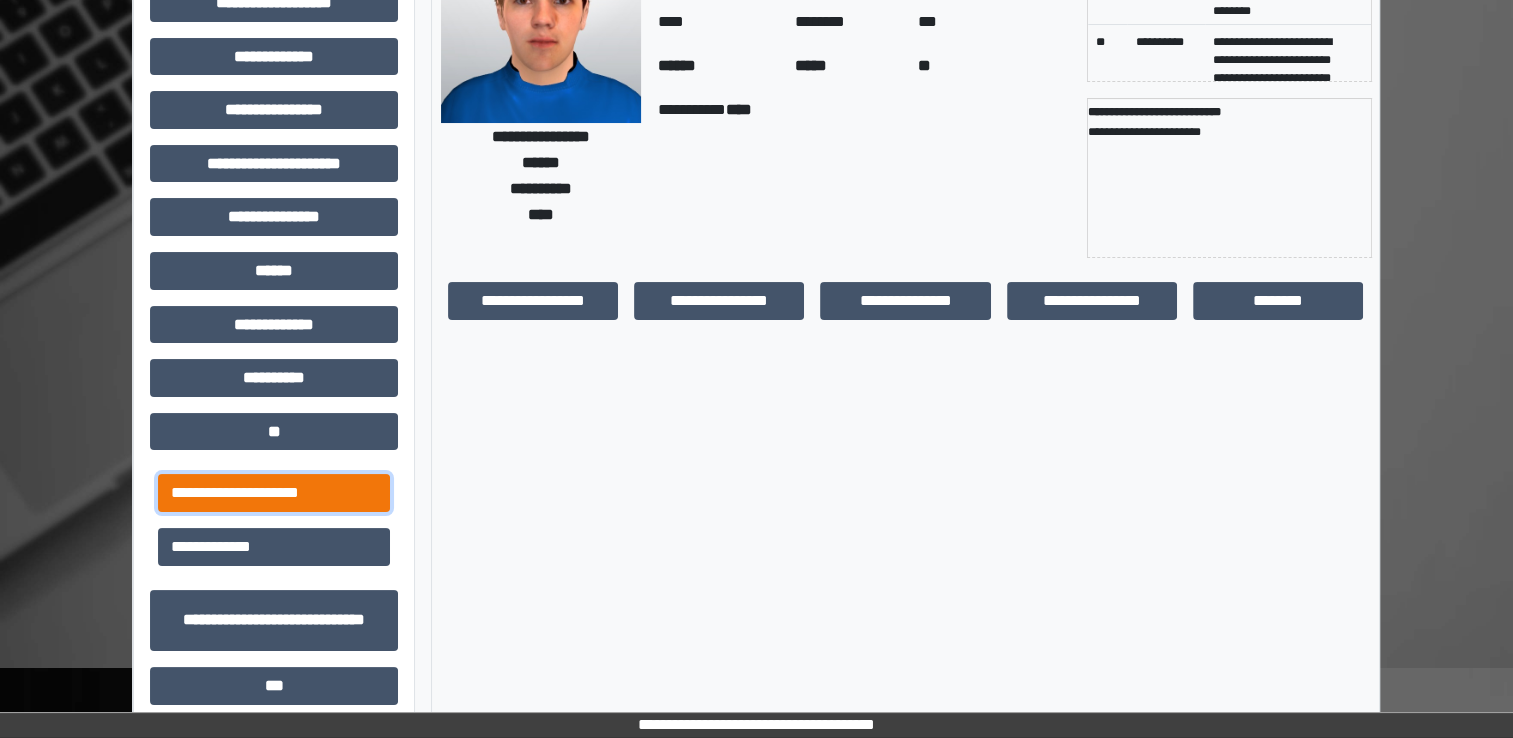 click on "**********" at bounding box center (274, 493) 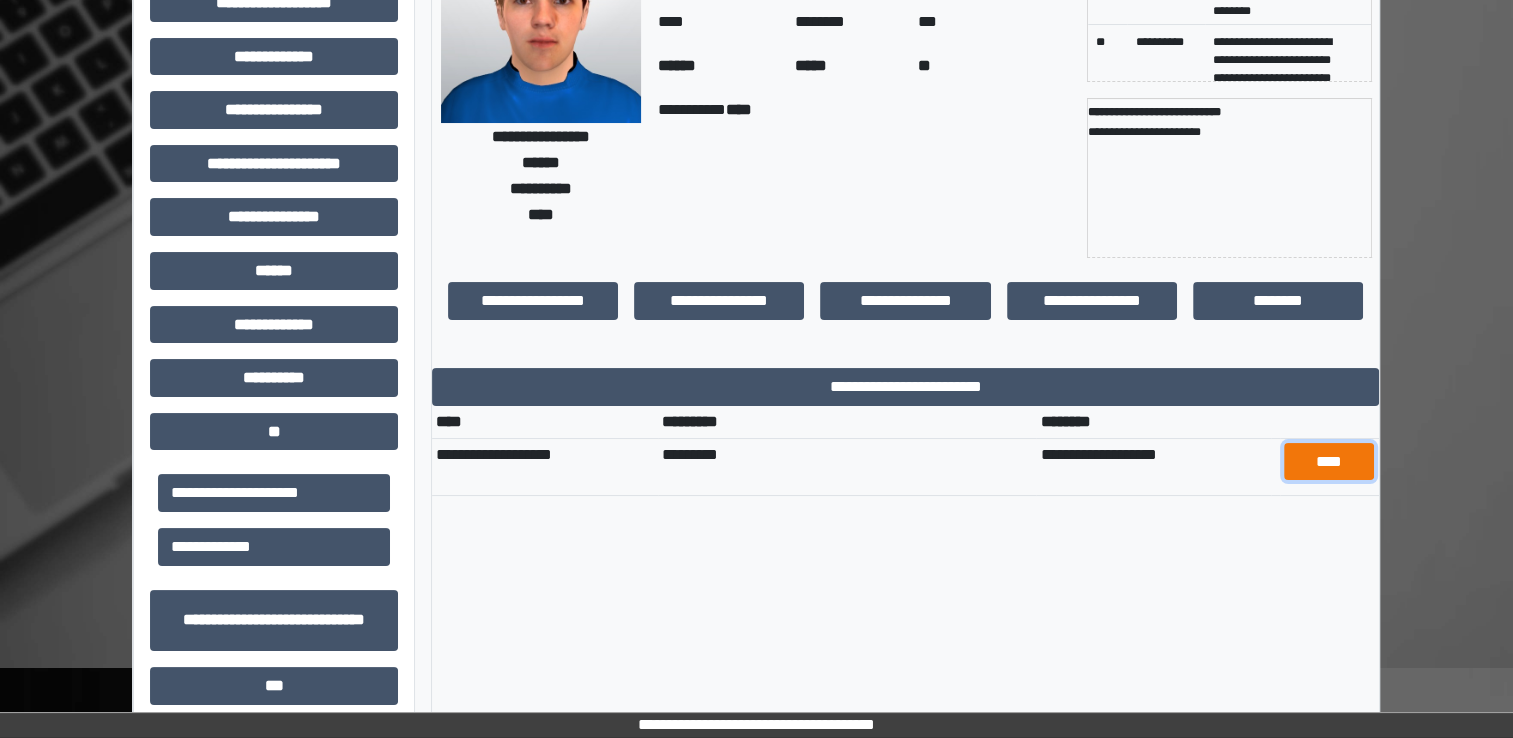click on "****" at bounding box center [1329, 462] 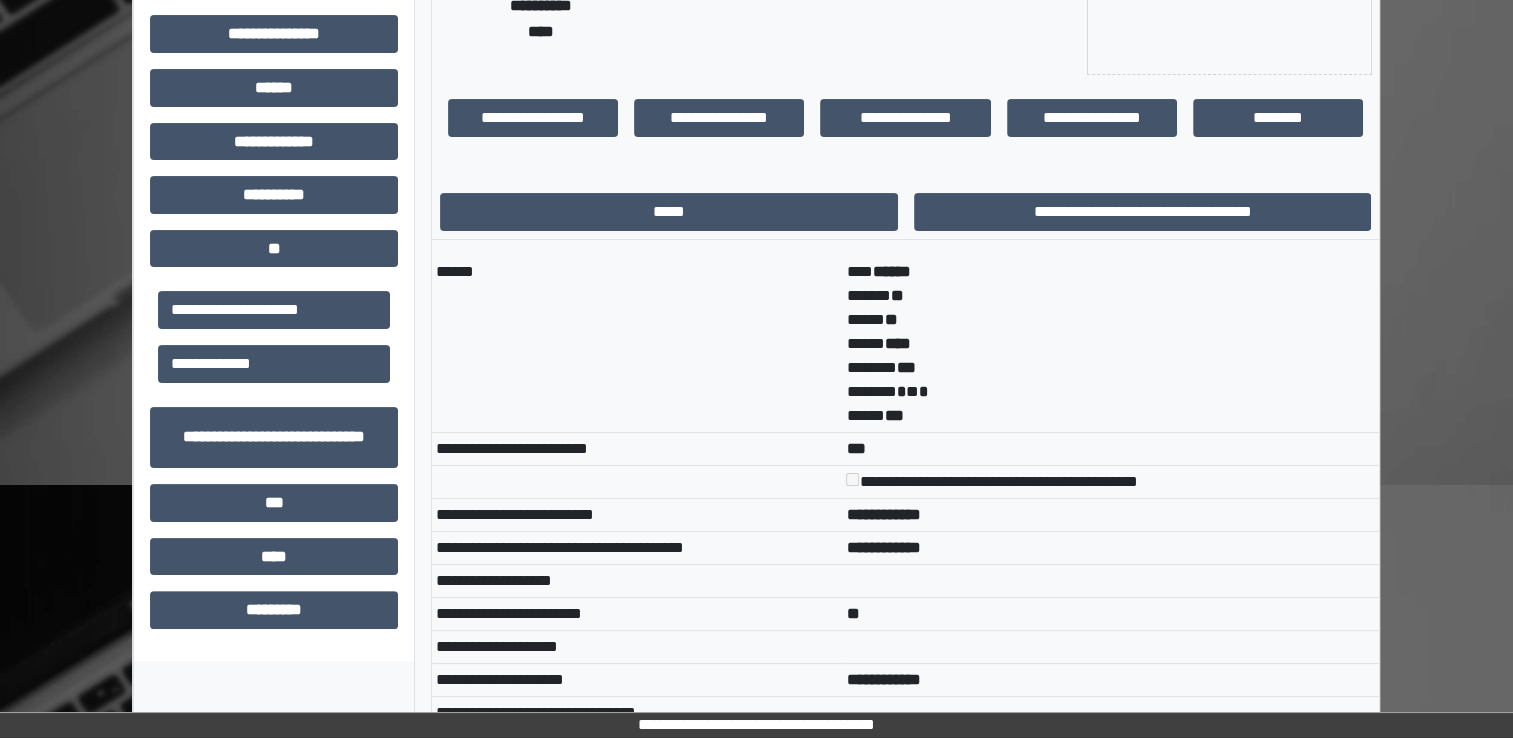 scroll, scrollTop: 368, scrollLeft: 0, axis: vertical 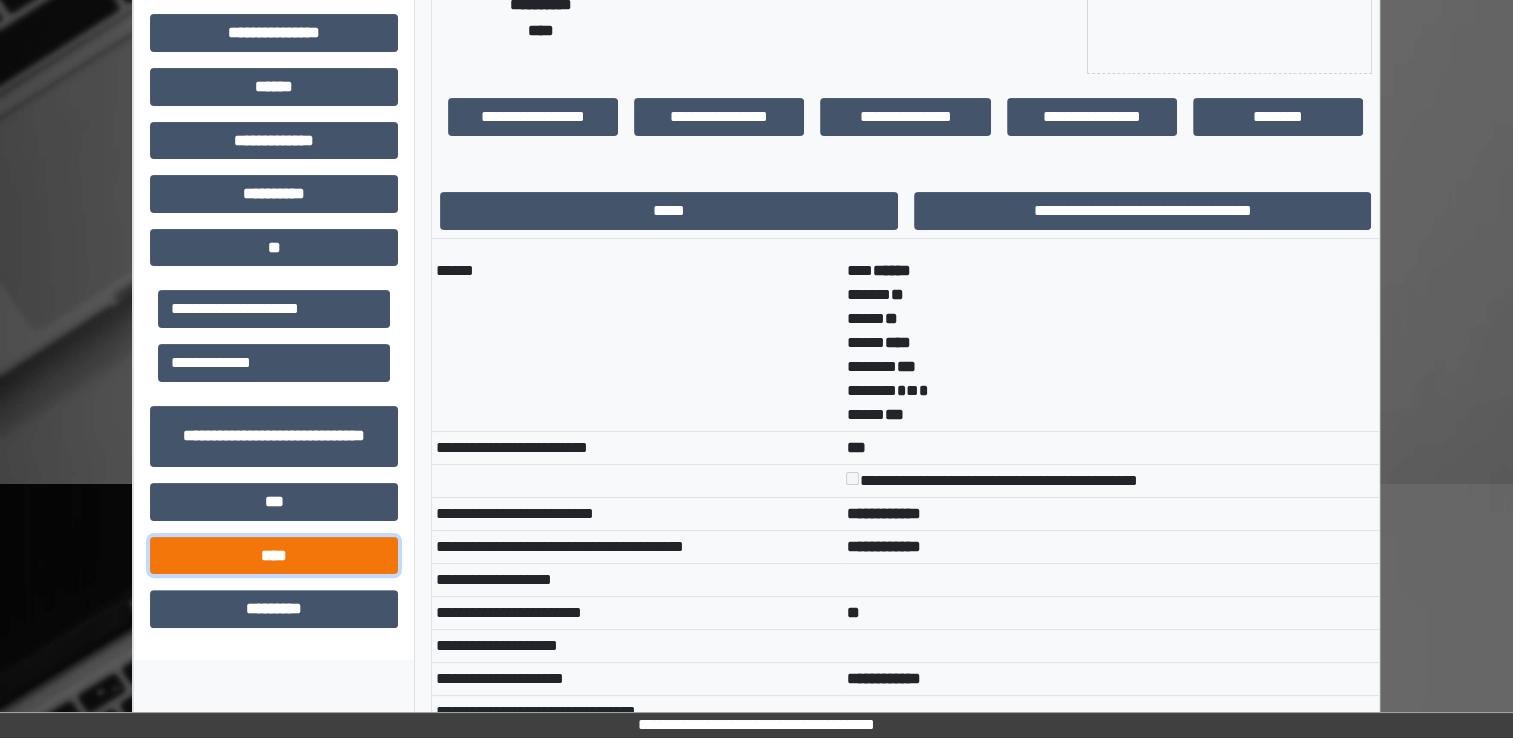 click on "****" at bounding box center [274, 556] 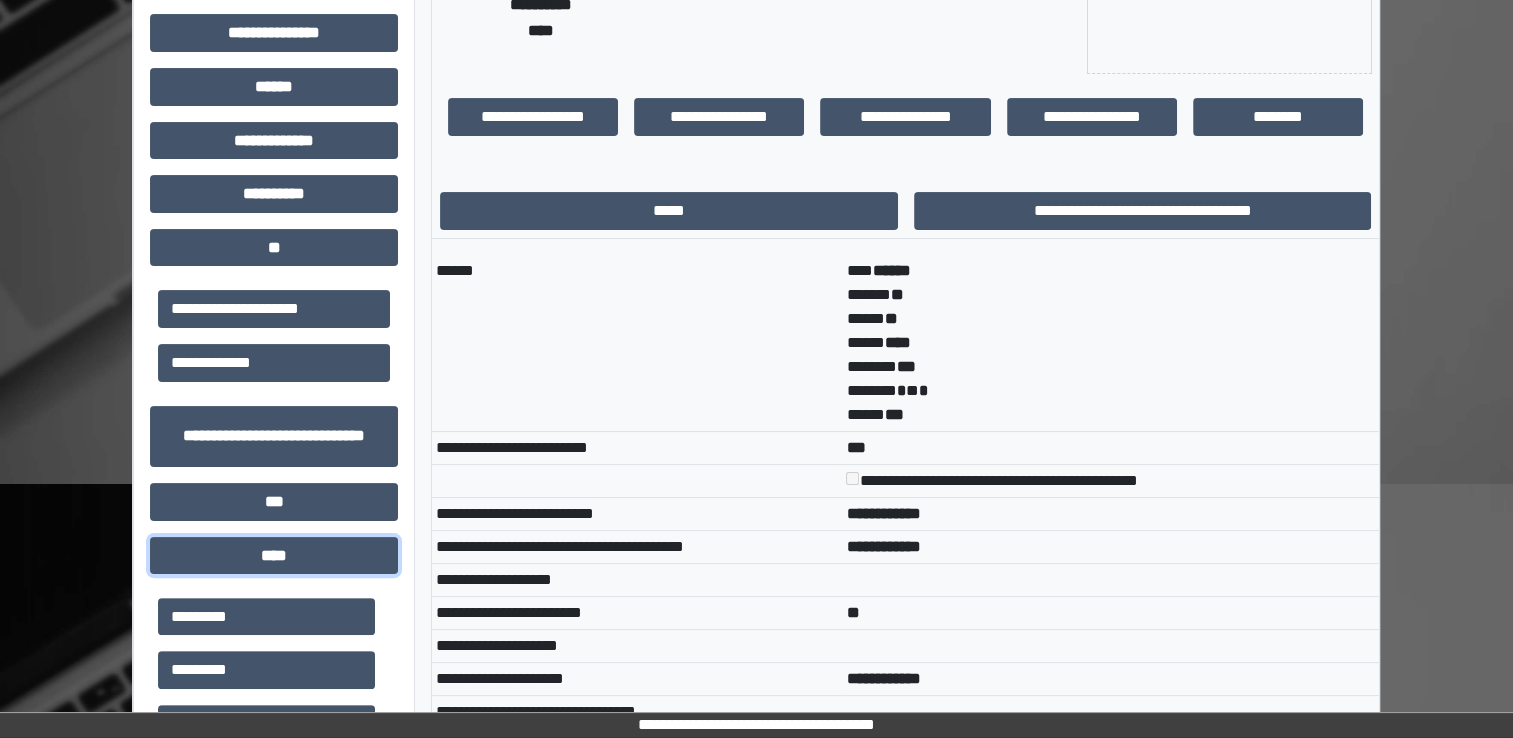scroll, scrollTop: 234, scrollLeft: 0, axis: vertical 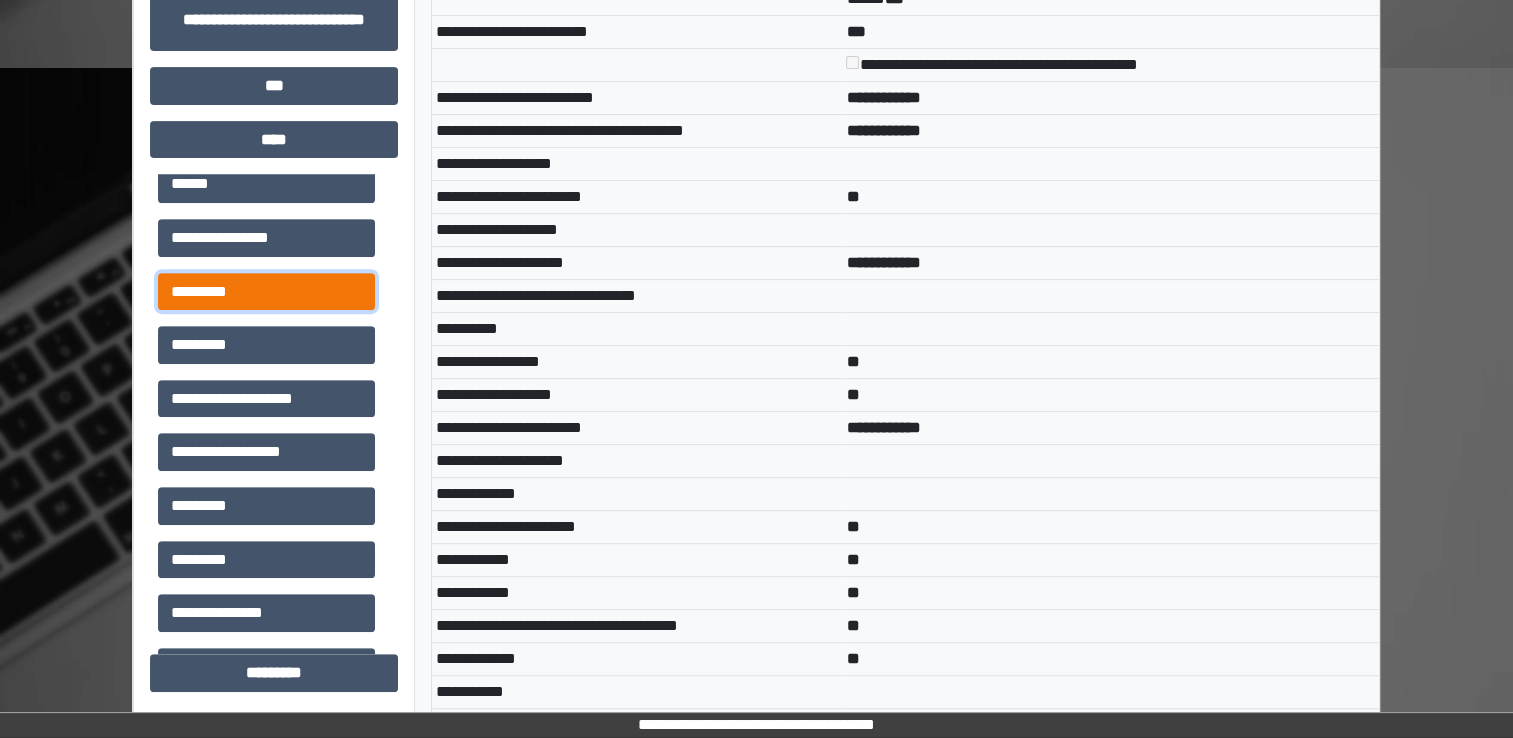 click on "*********" at bounding box center (266, 292) 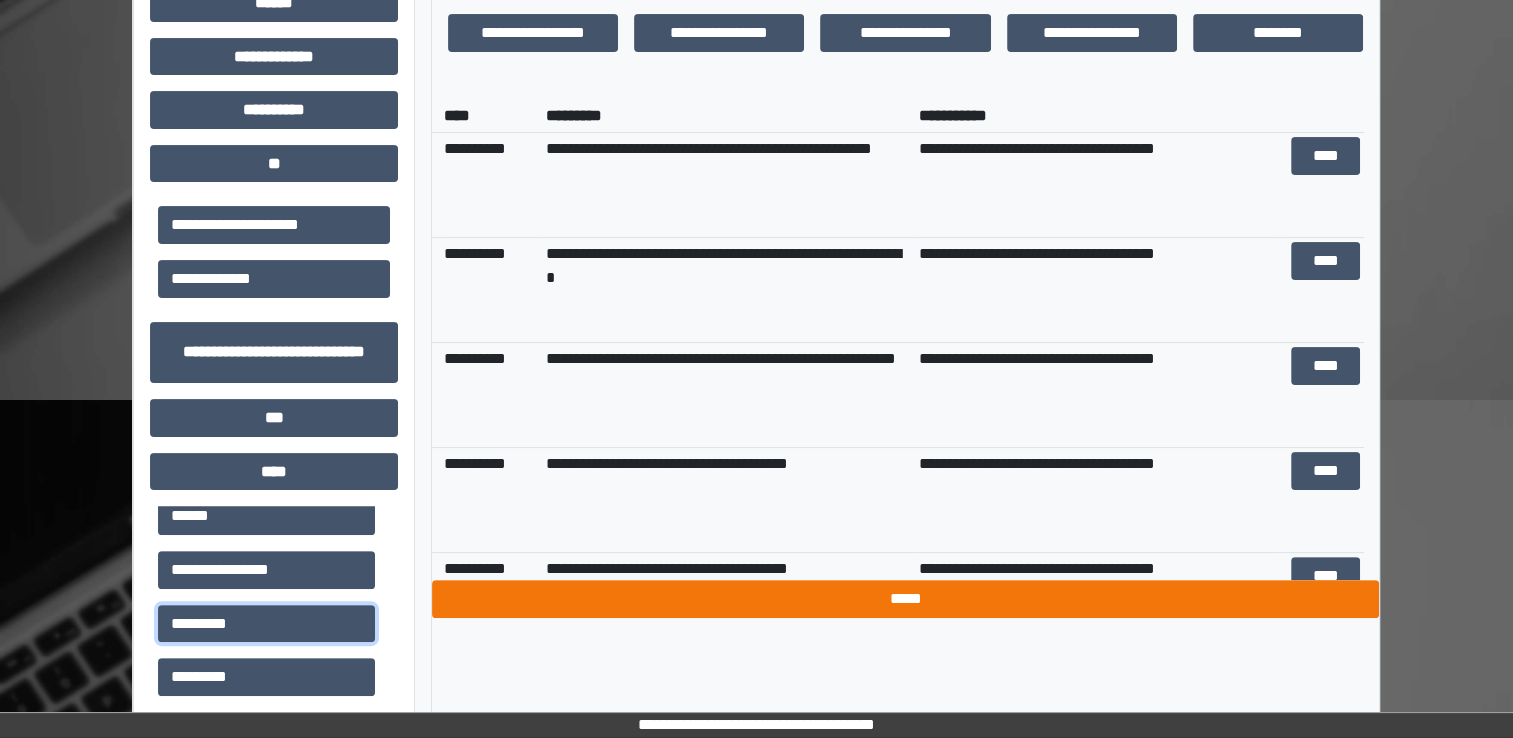 scroll, scrollTop: 452, scrollLeft: 0, axis: vertical 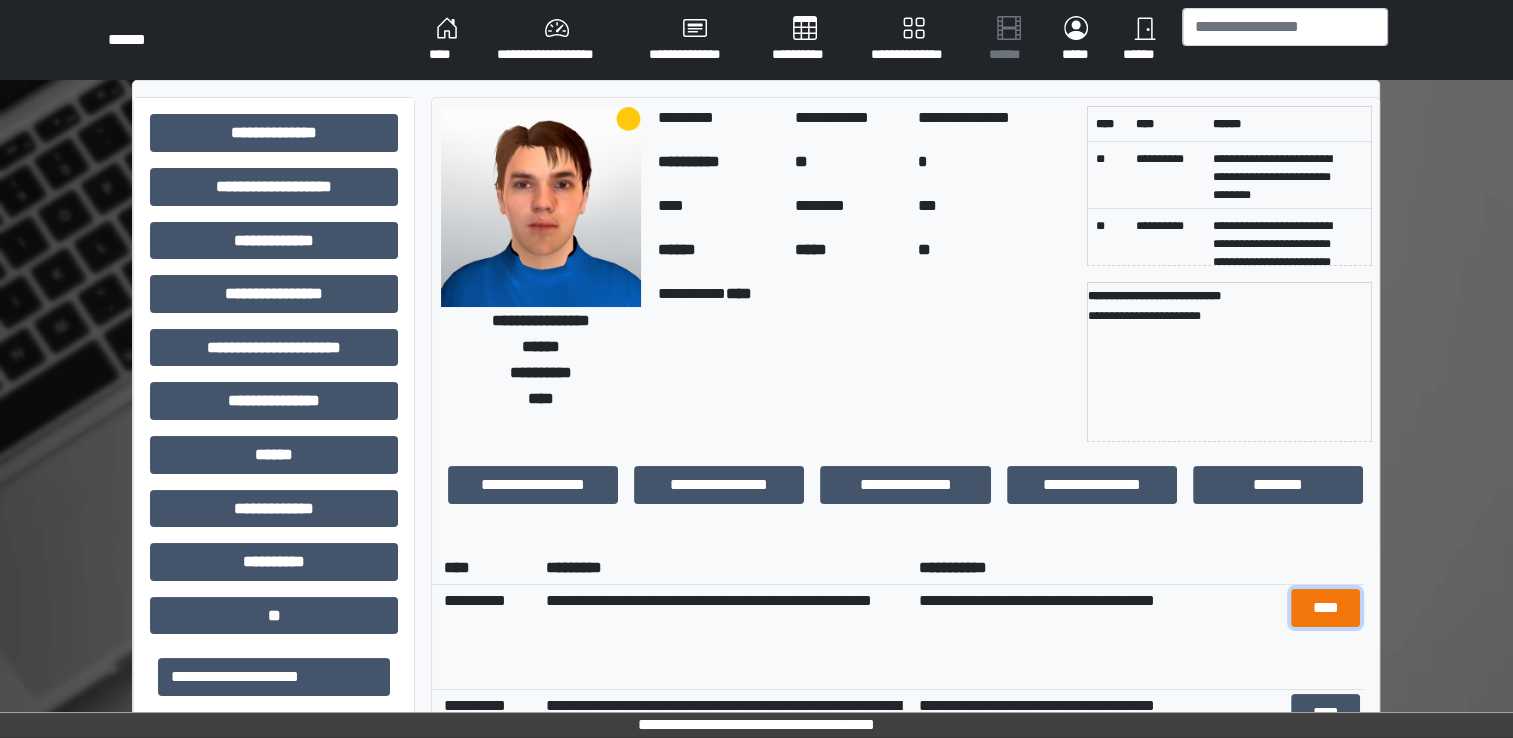 click on "****" at bounding box center [1325, 608] 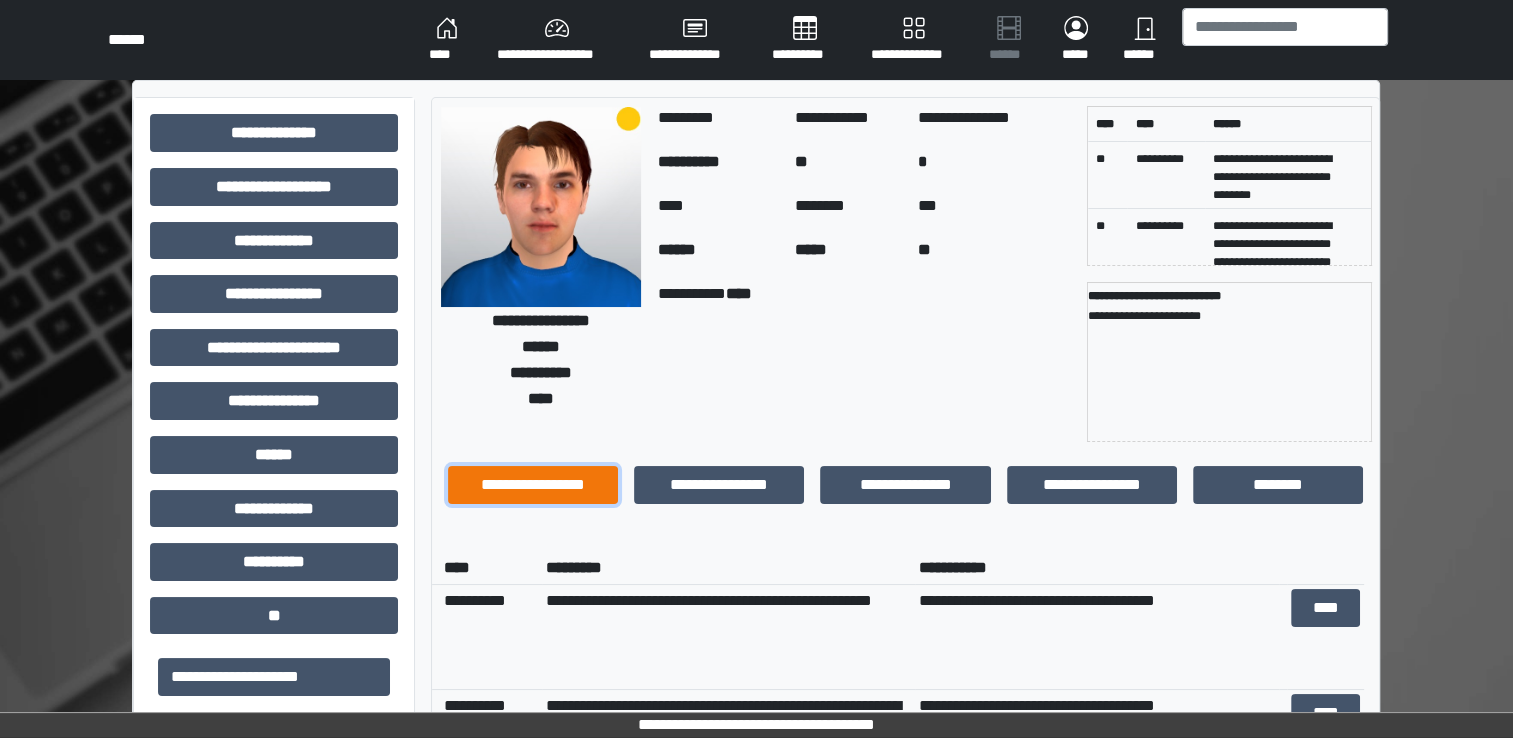 click on "**********" at bounding box center (533, 485) 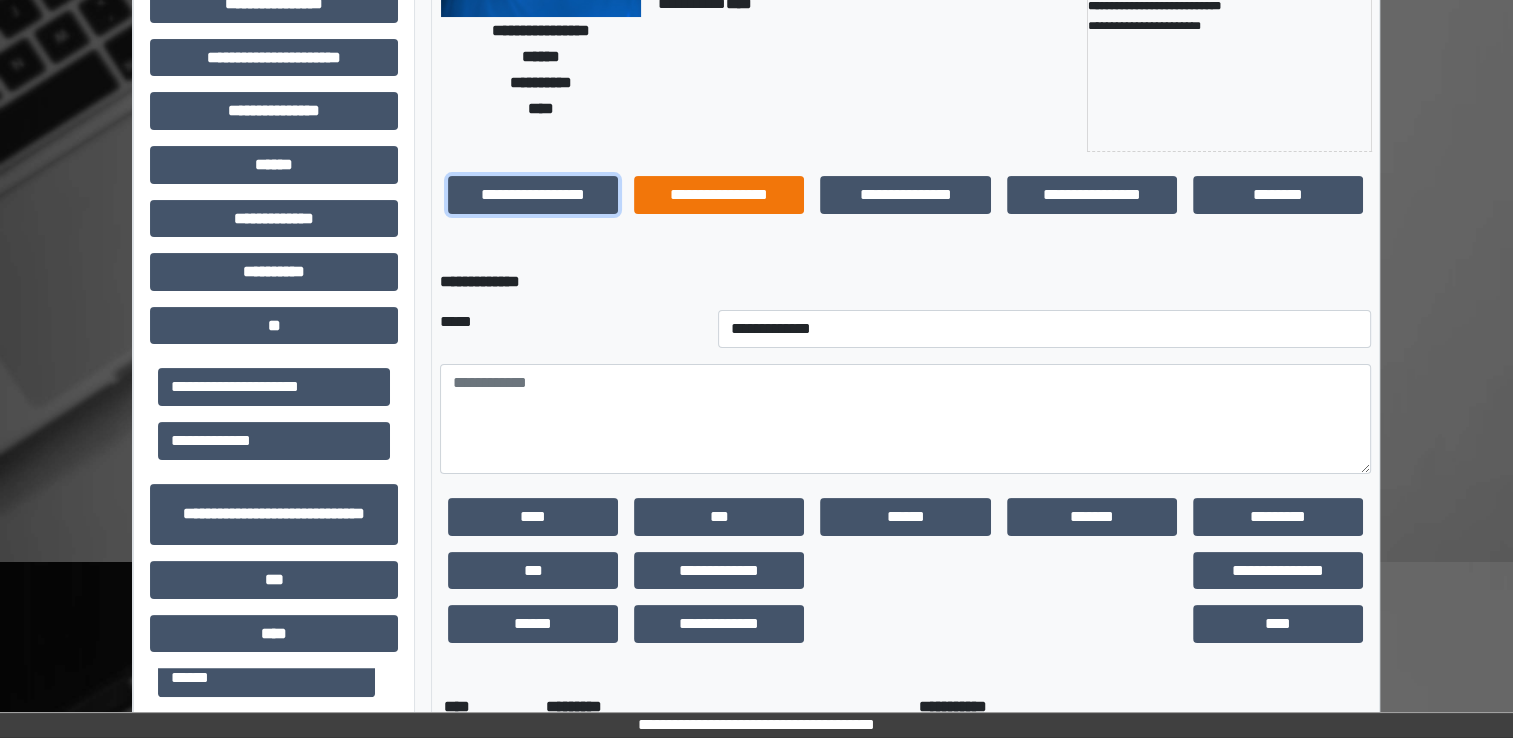 scroll, scrollTop: 292, scrollLeft: 0, axis: vertical 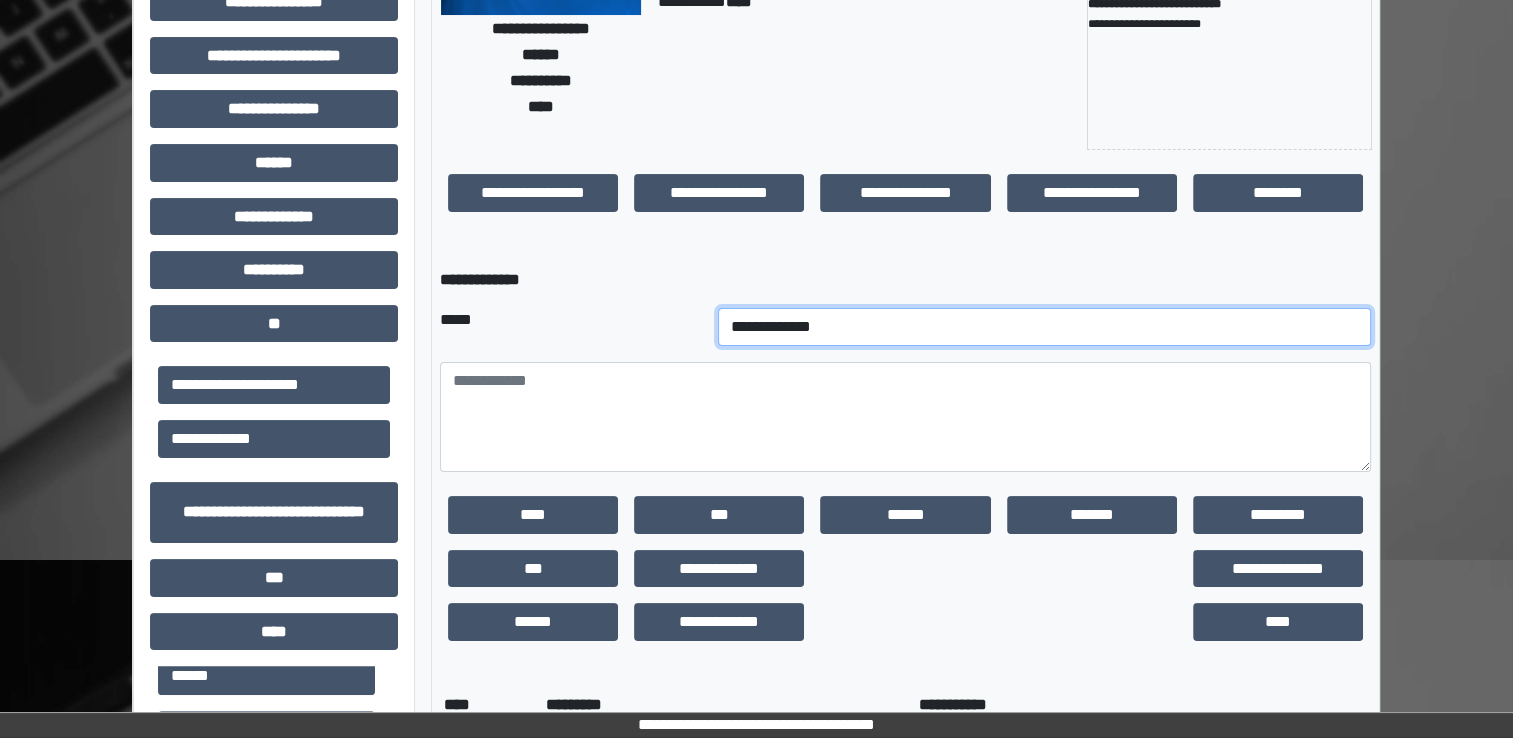 click on "**********" at bounding box center [1045, 327] 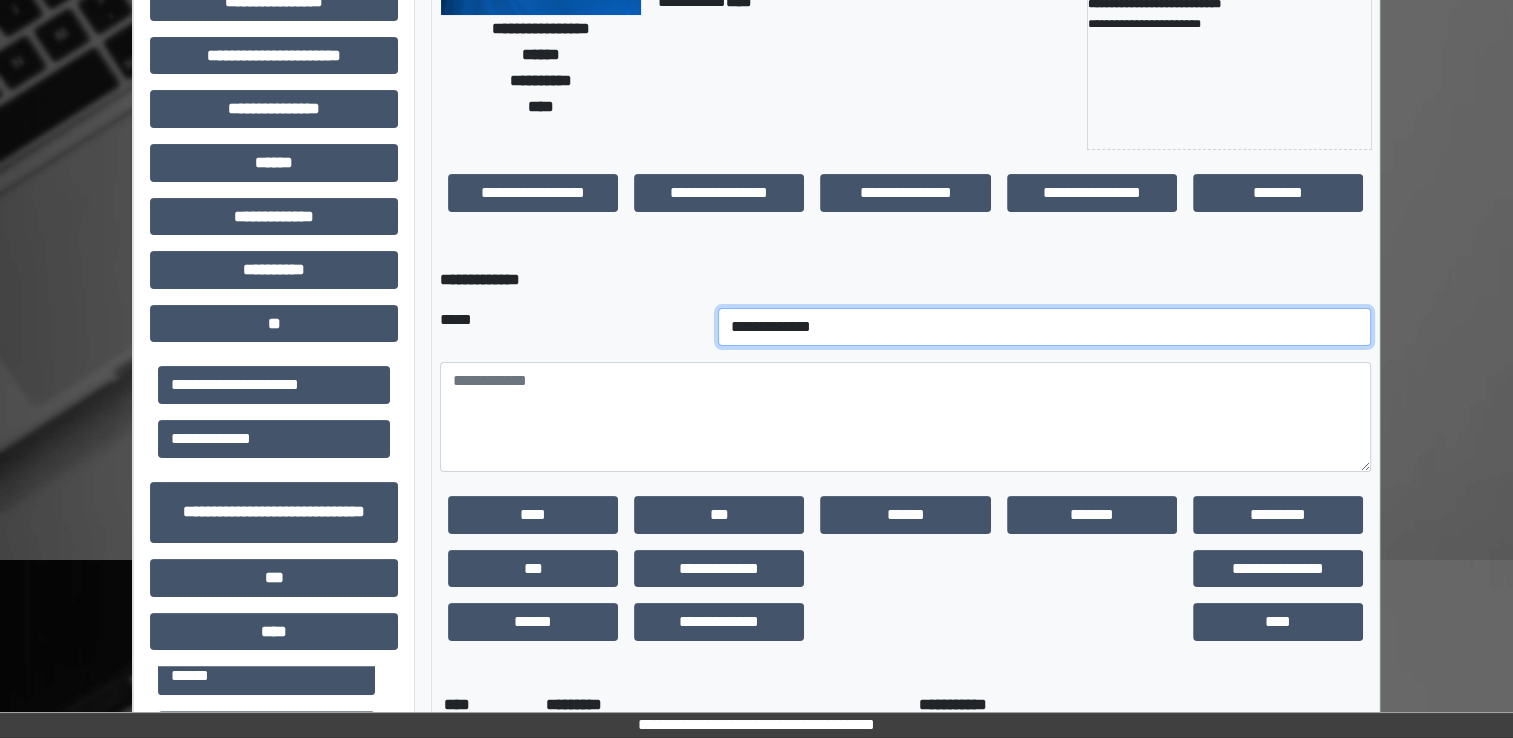 select on "*" 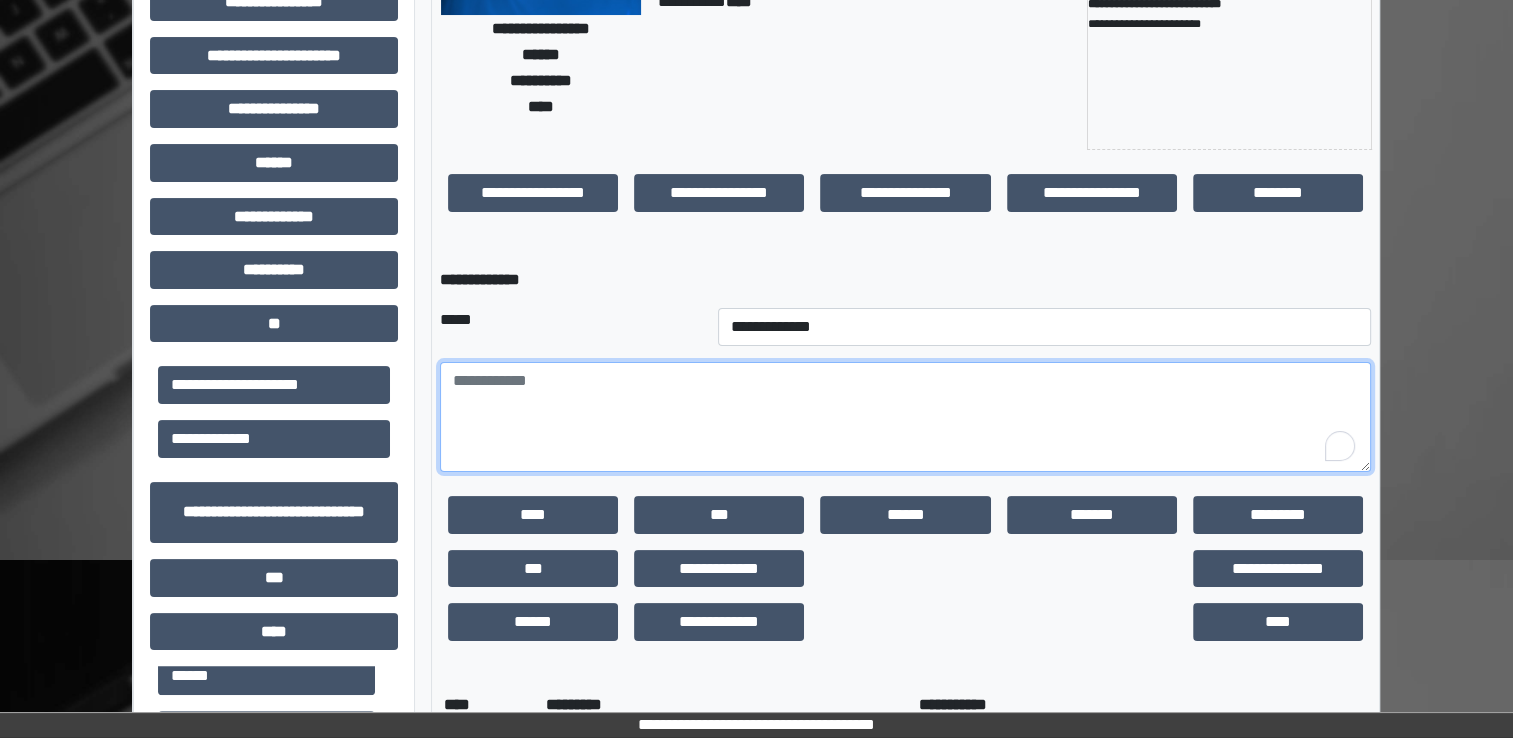 click at bounding box center [905, 417] 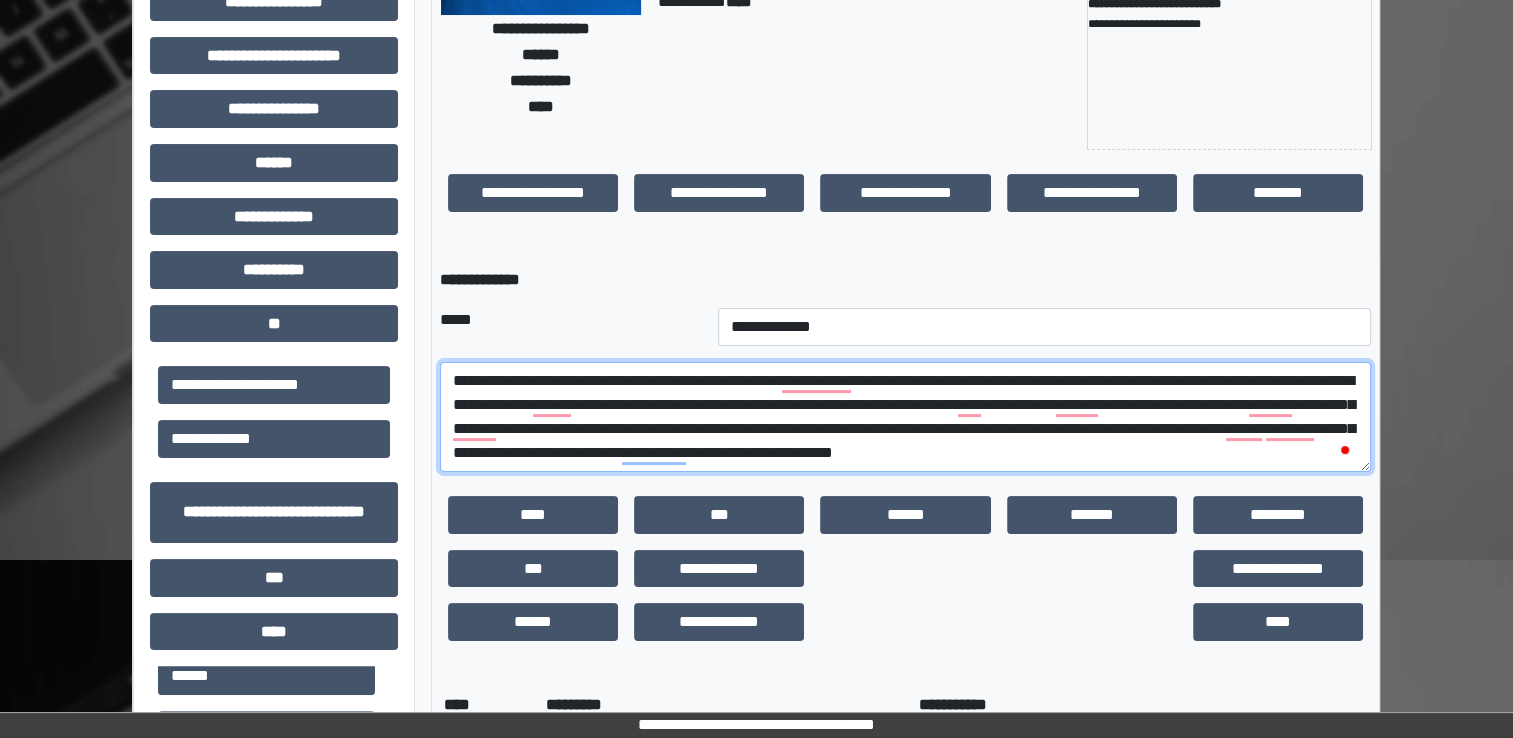 scroll, scrollTop: 16, scrollLeft: 0, axis: vertical 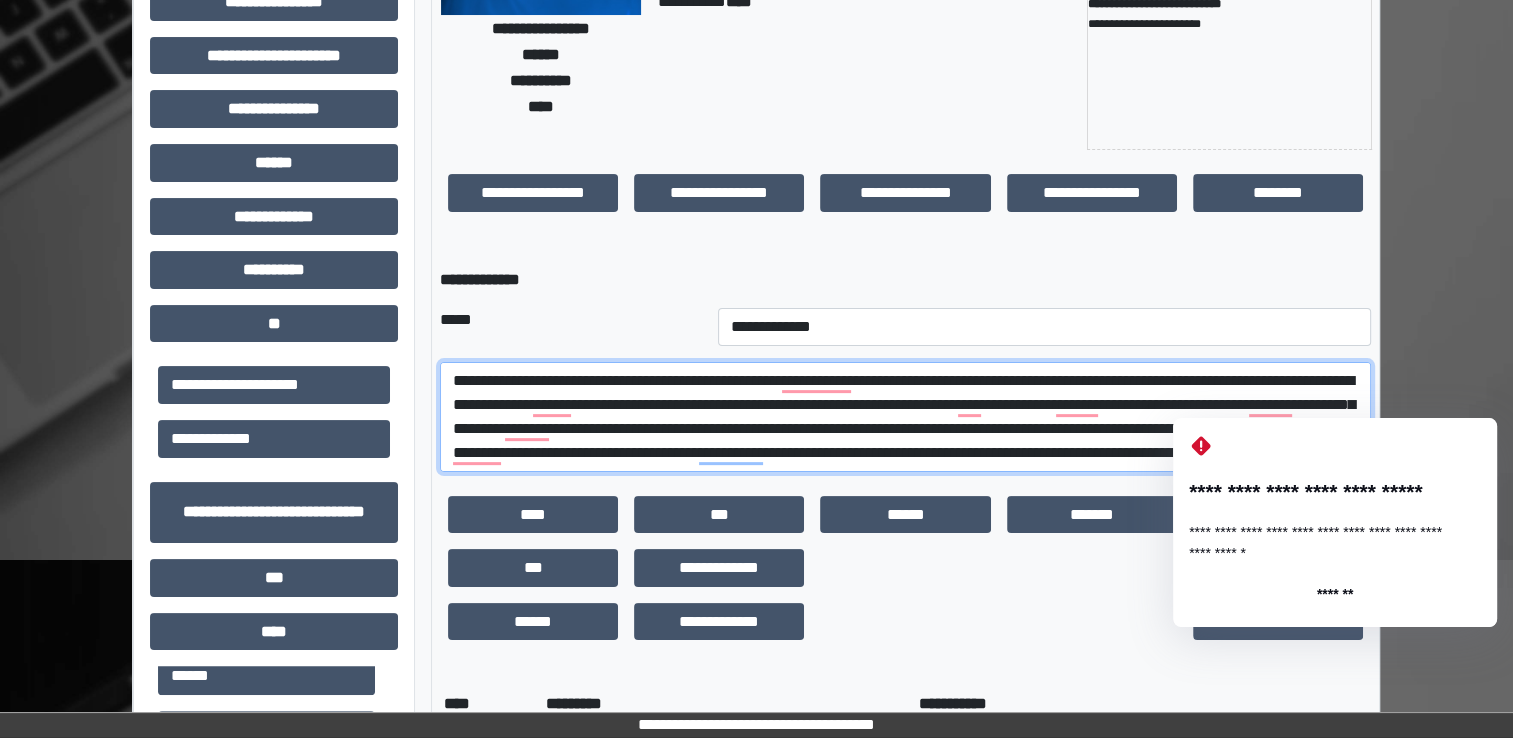 click on "**********" at bounding box center (905, 417) 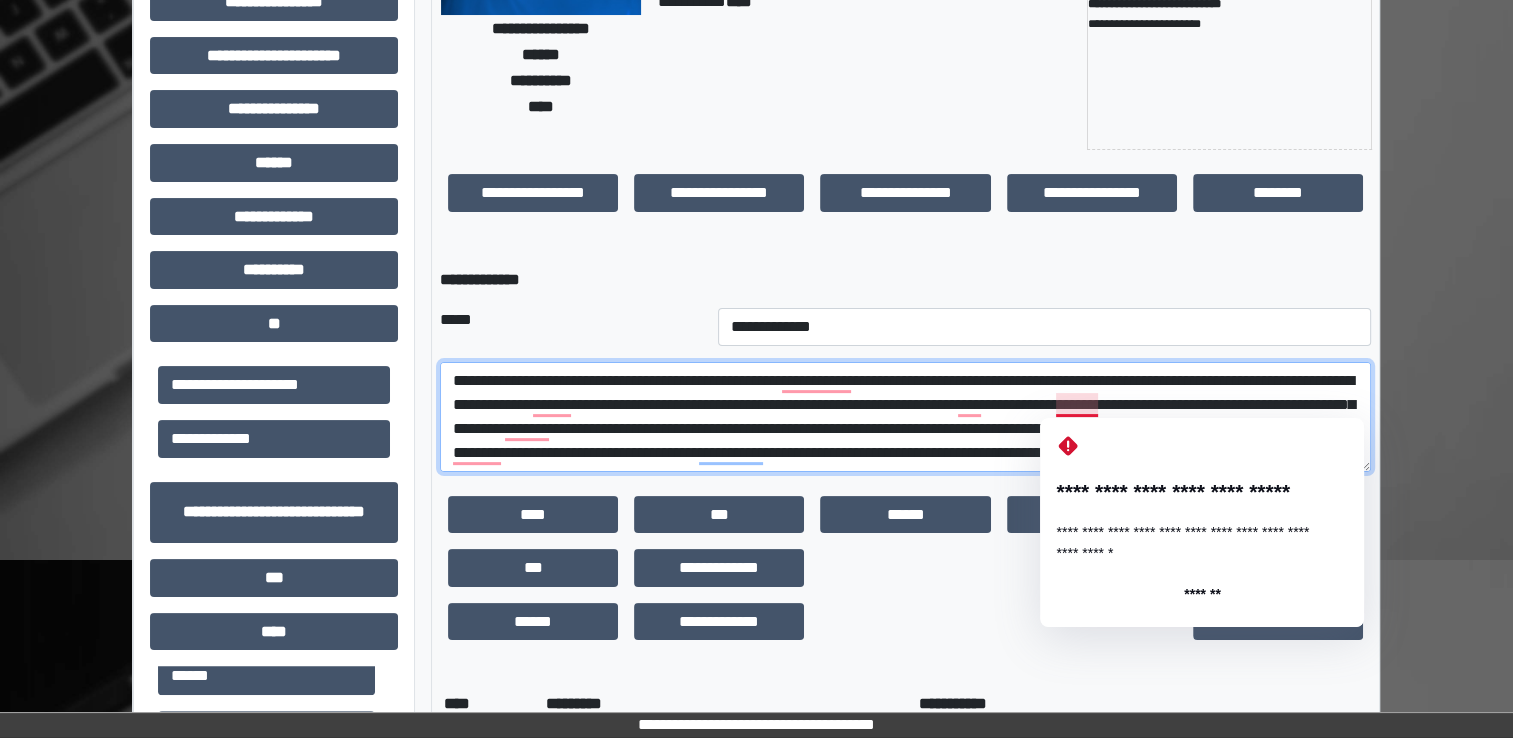 click on "**********" at bounding box center (905, 417) 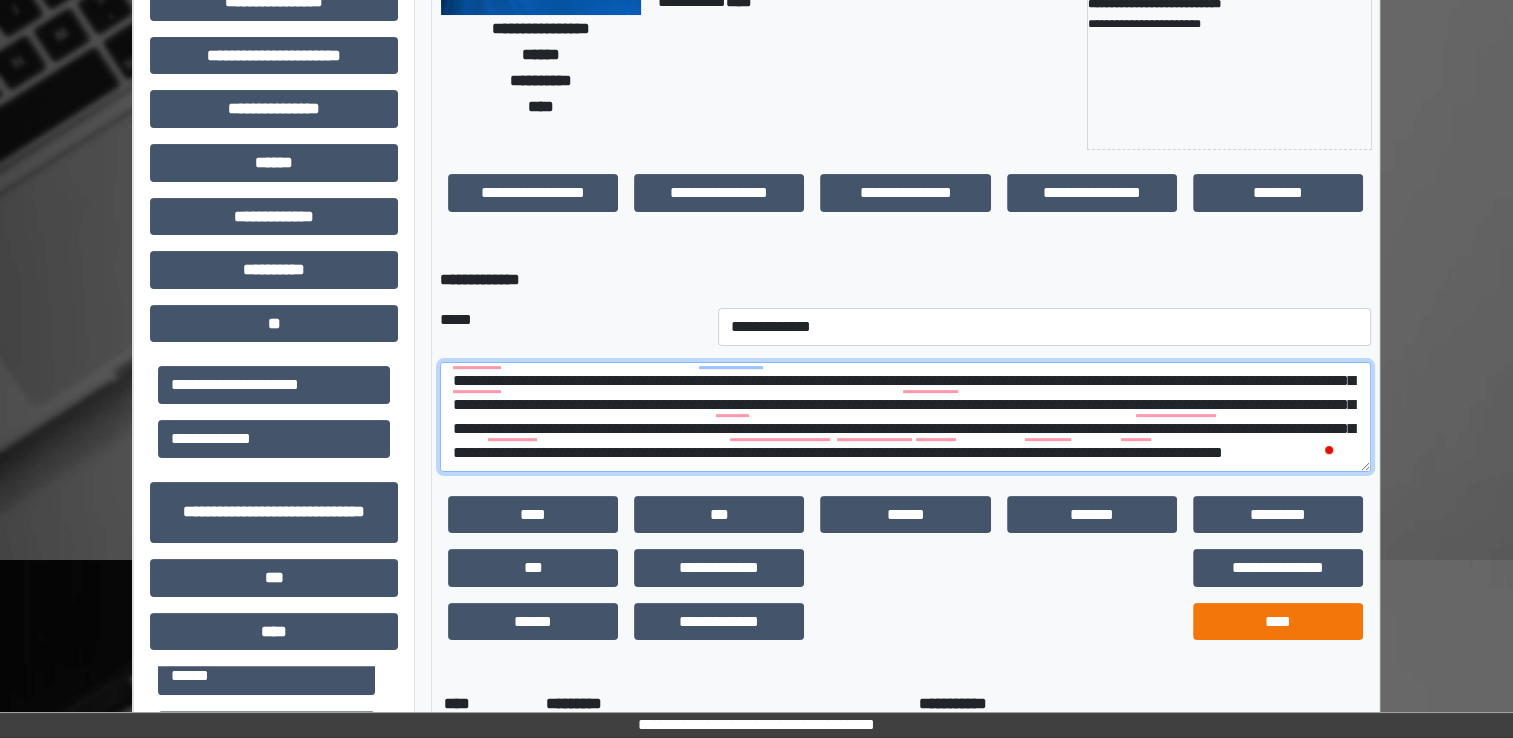 type on "**********" 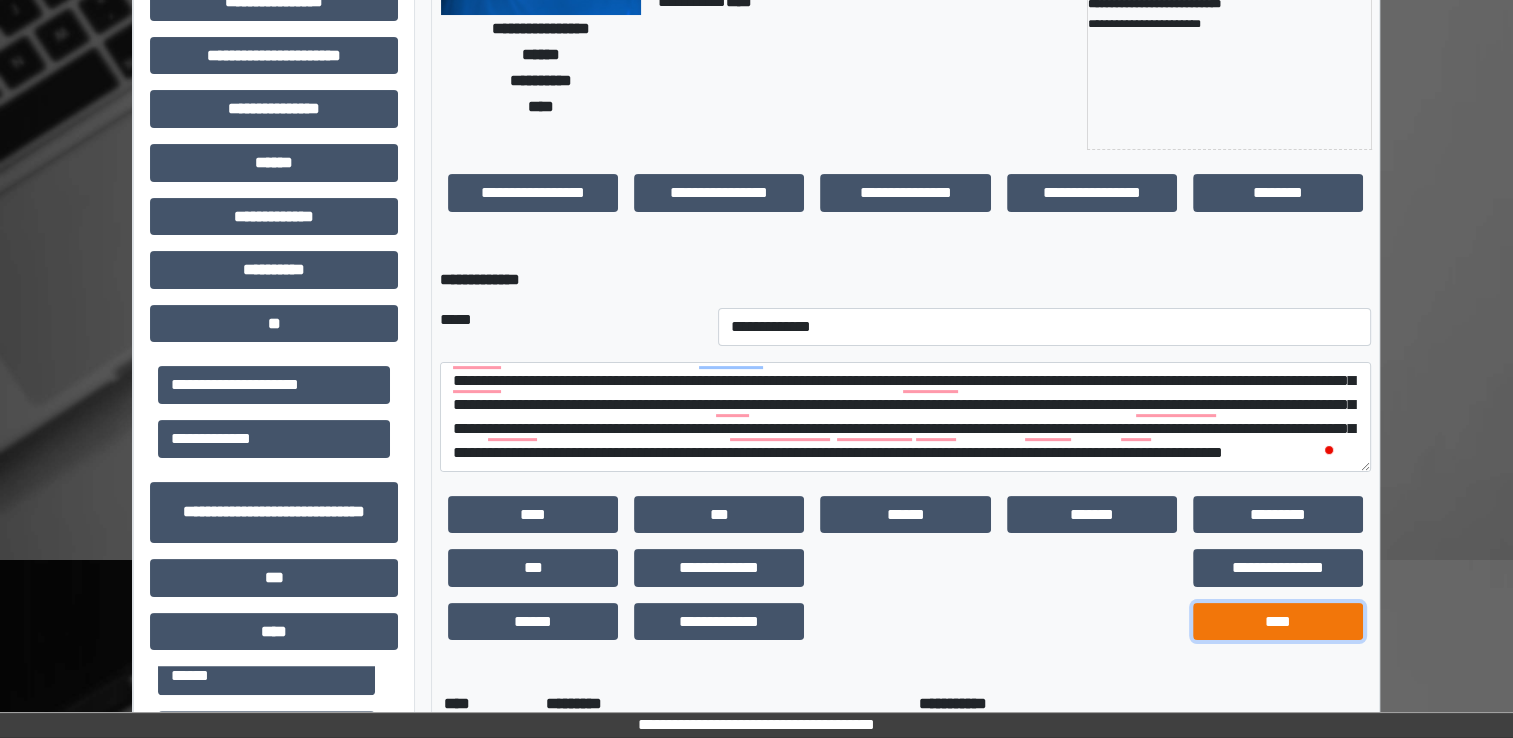click on "****" at bounding box center (1278, 622) 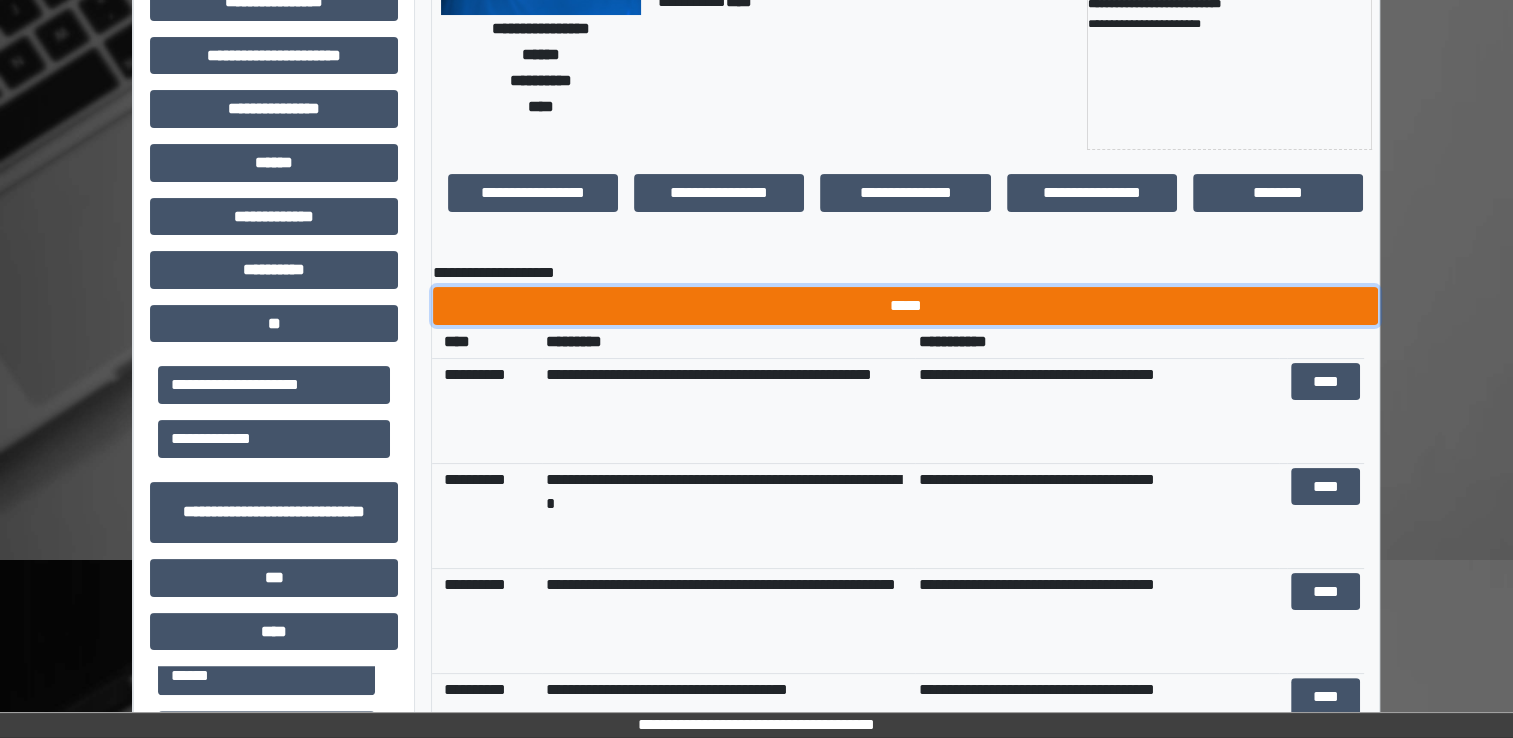 click on "*****" at bounding box center (905, 306) 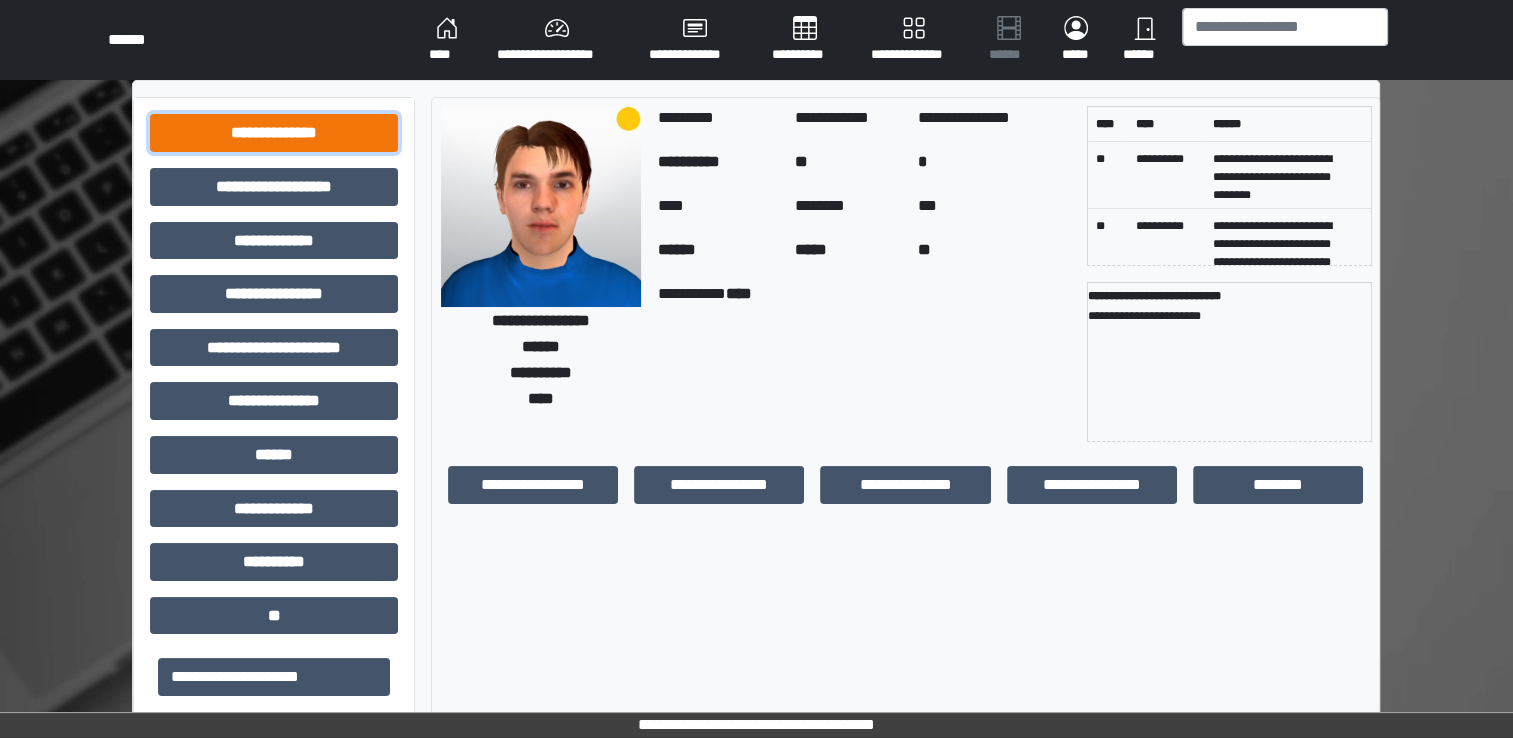 click on "**********" at bounding box center [274, 133] 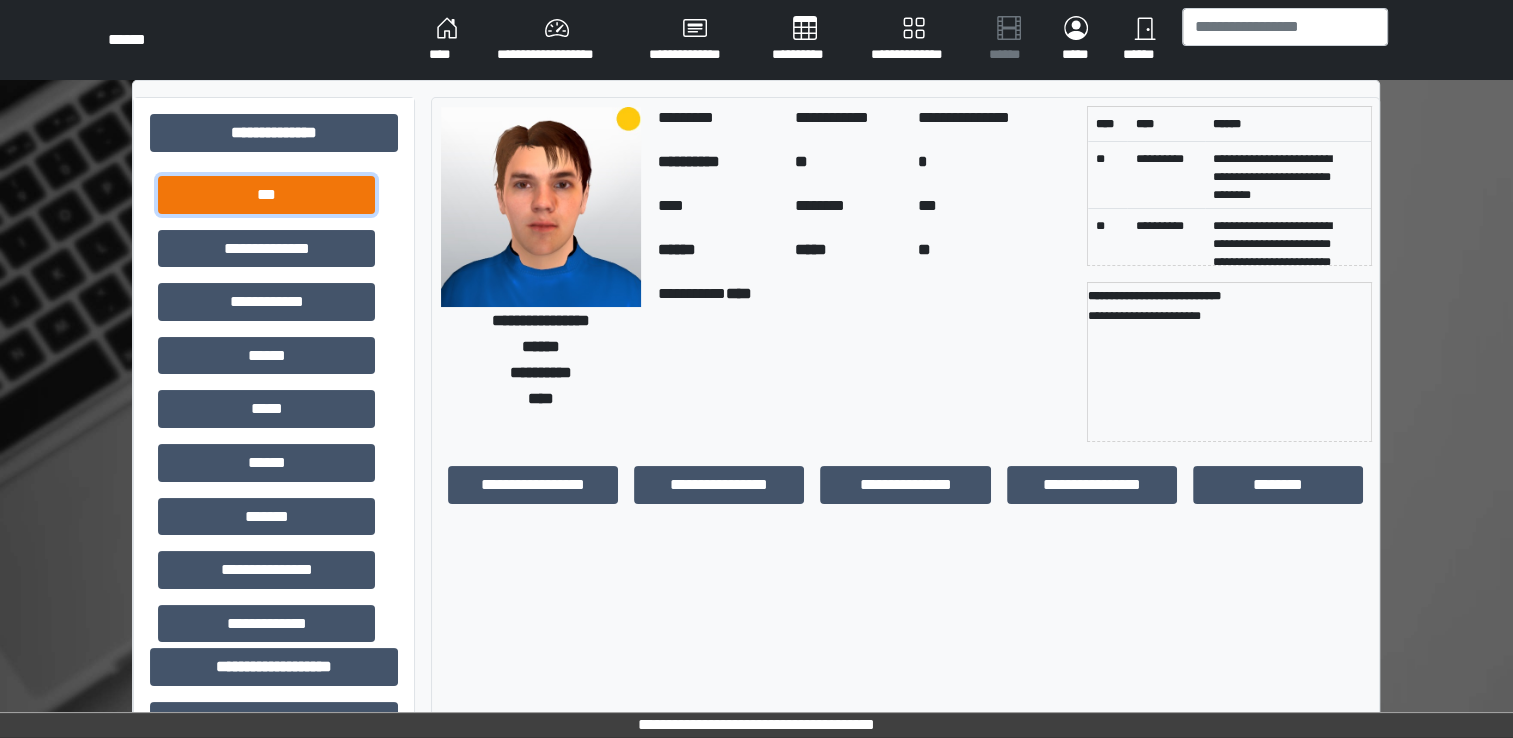 click on "***" at bounding box center [266, 195] 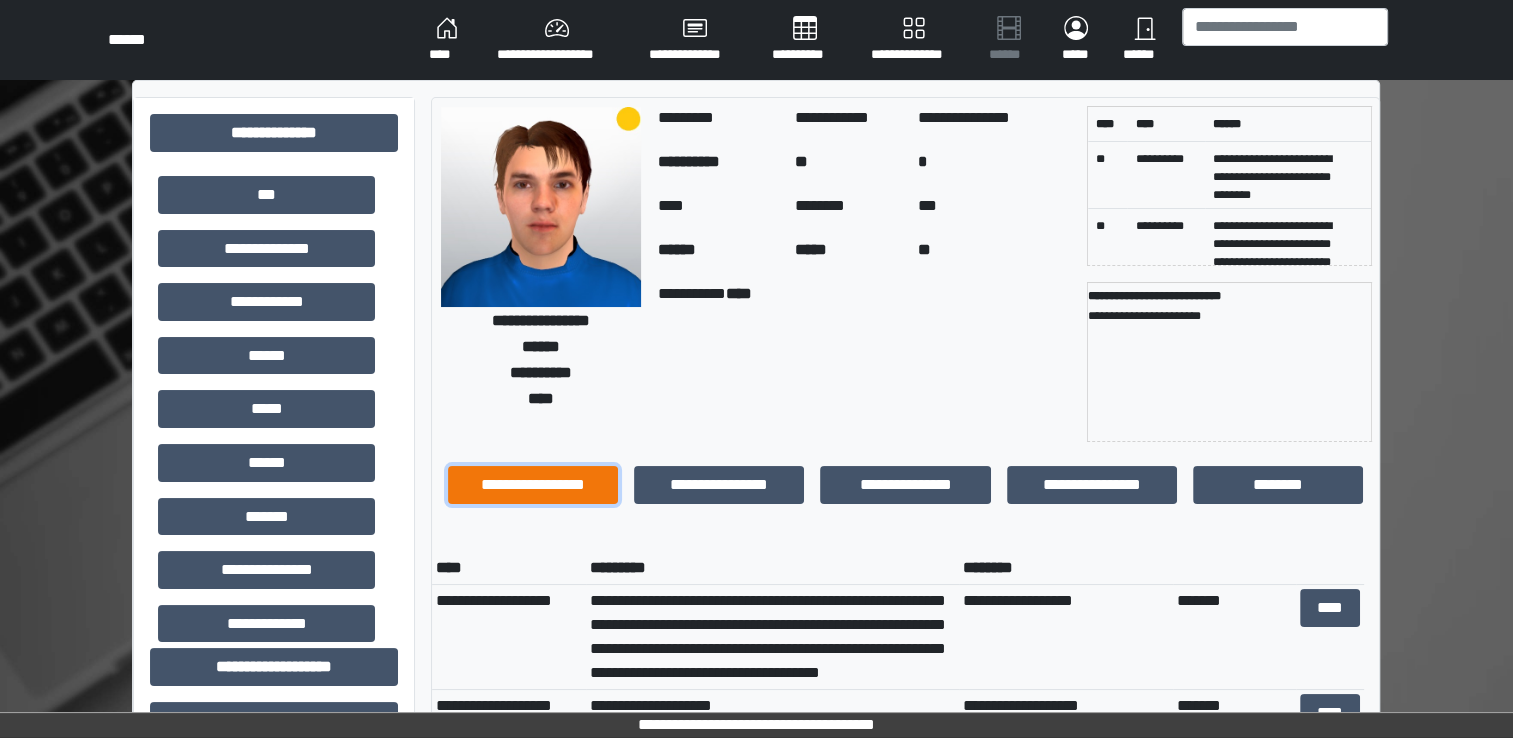 click on "**********" at bounding box center [533, 485] 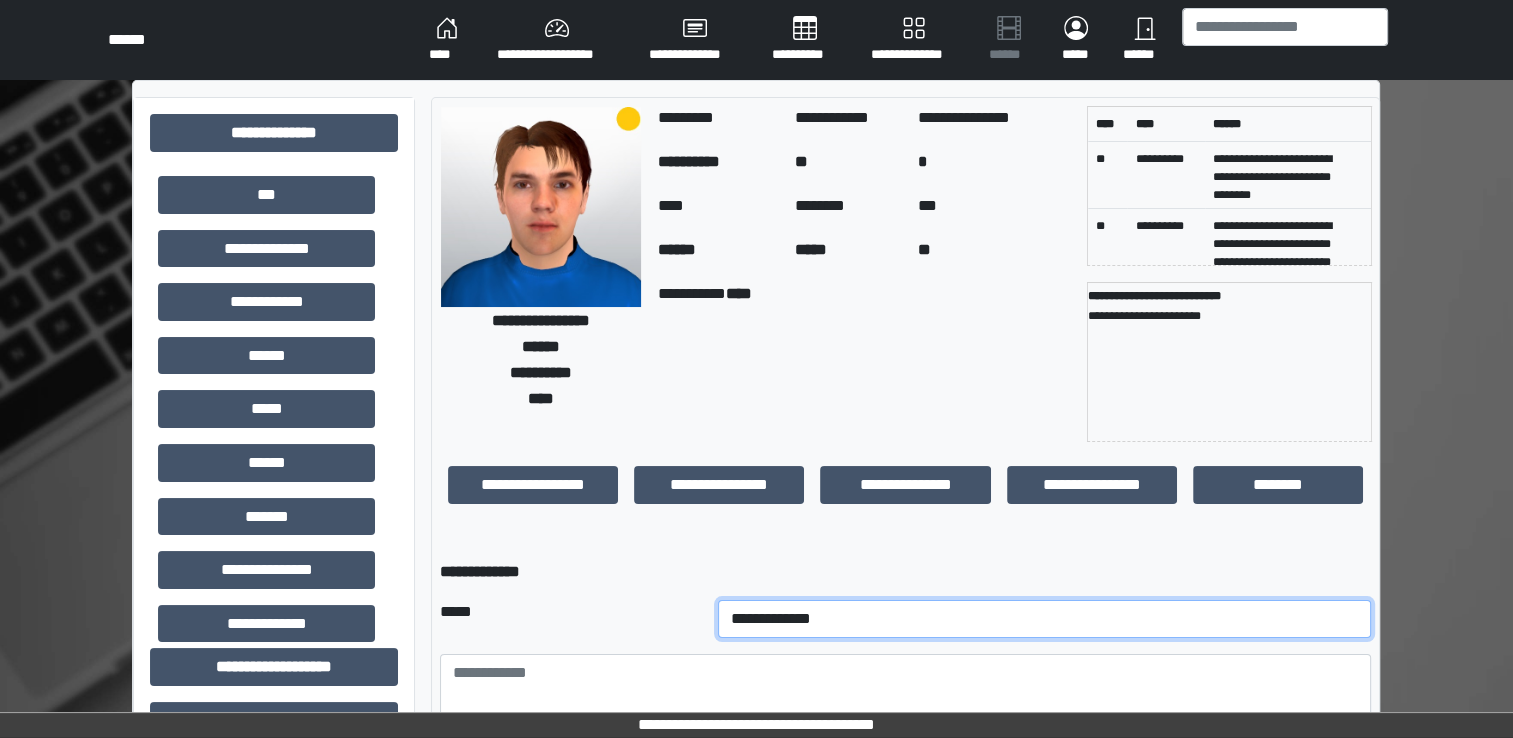 click on "**********" at bounding box center (1045, 619) 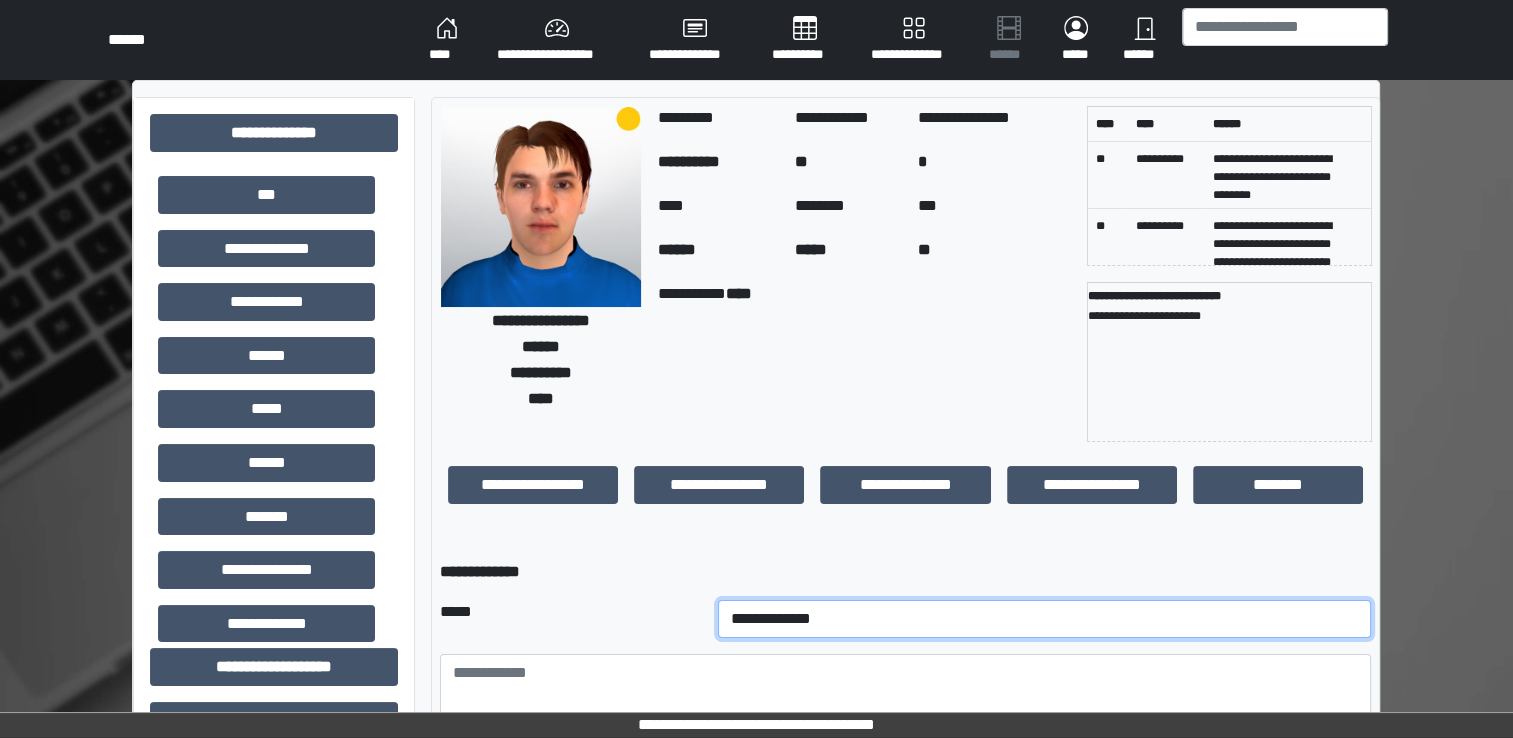 select on "*" 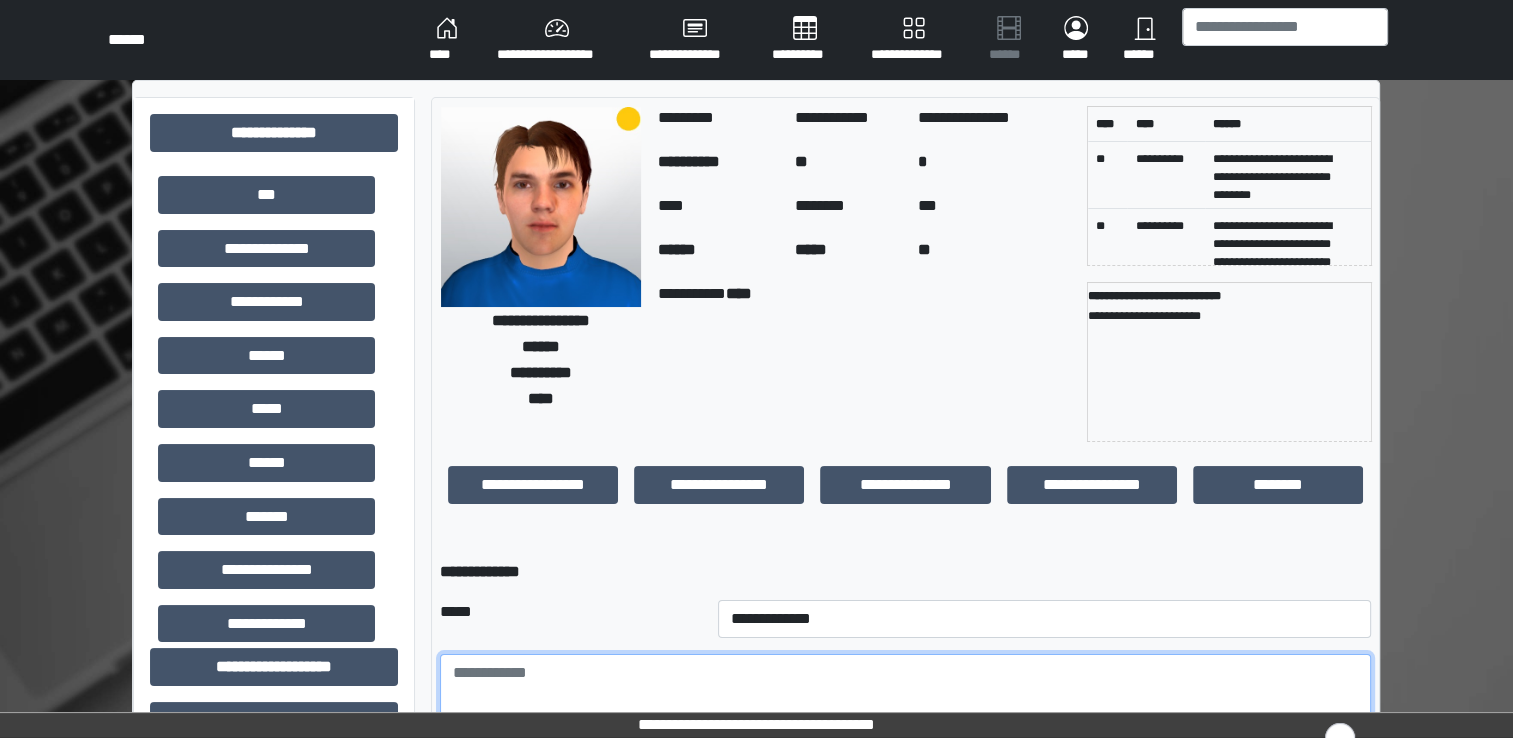 click at bounding box center [905, 709] 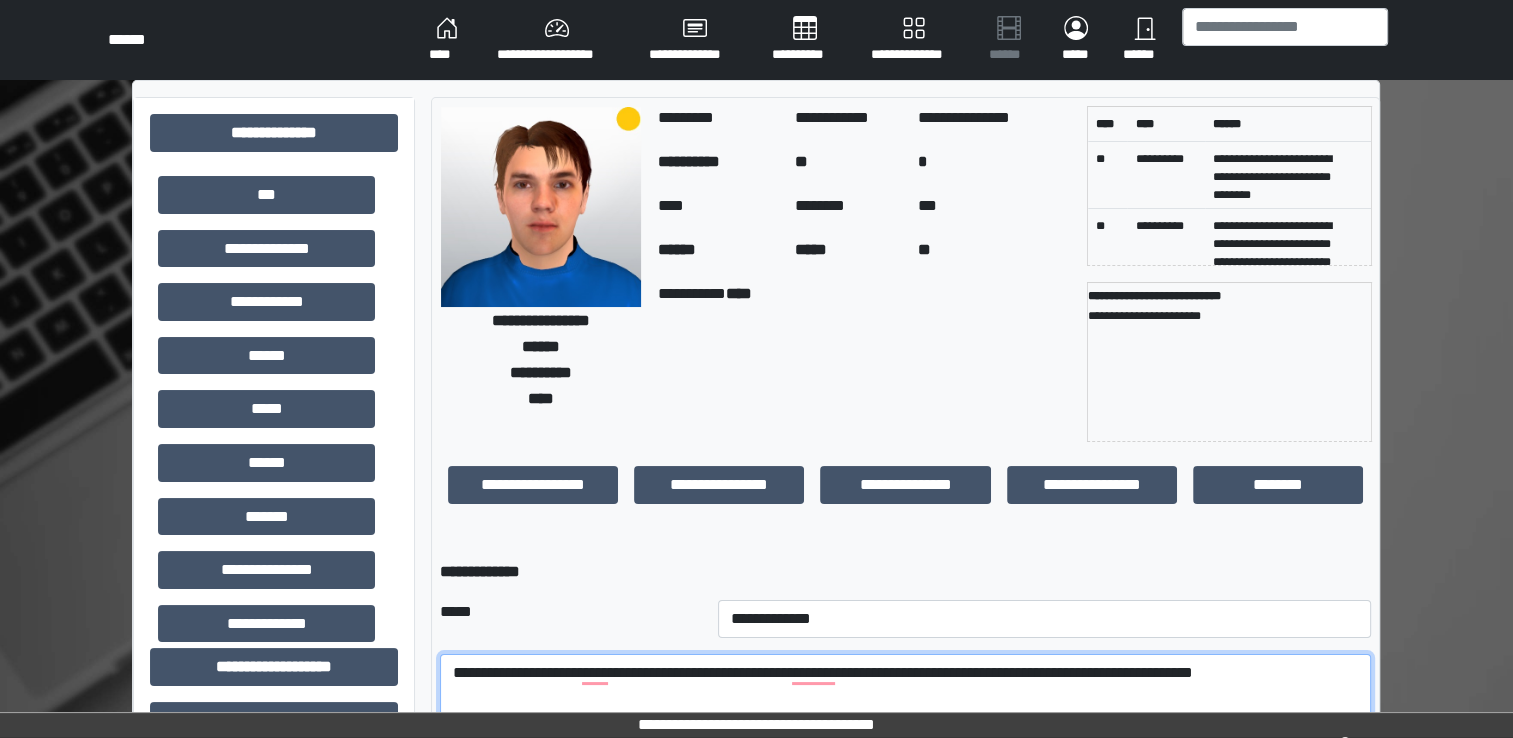 type on "**********" 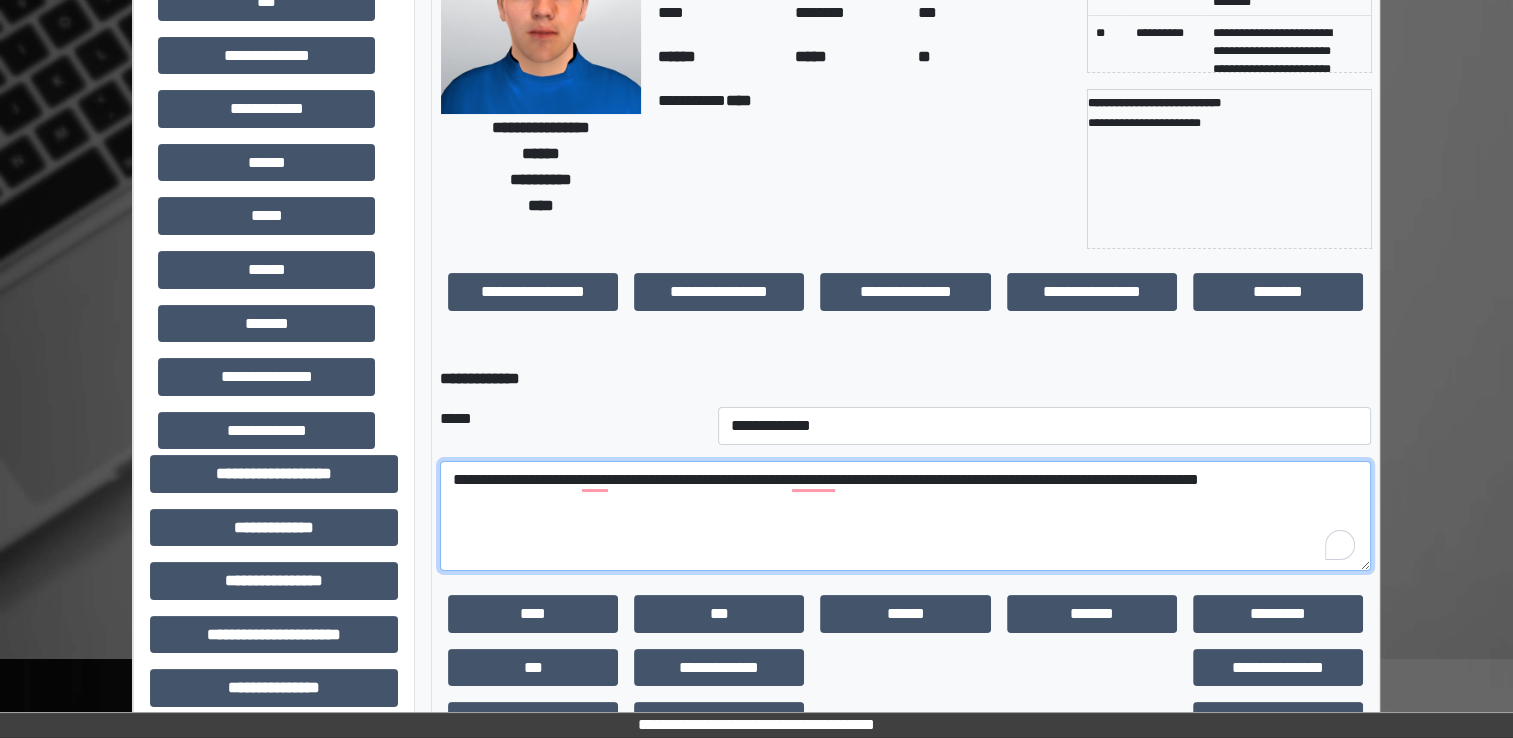 scroll, scrollTop: 198, scrollLeft: 0, axis: vertical 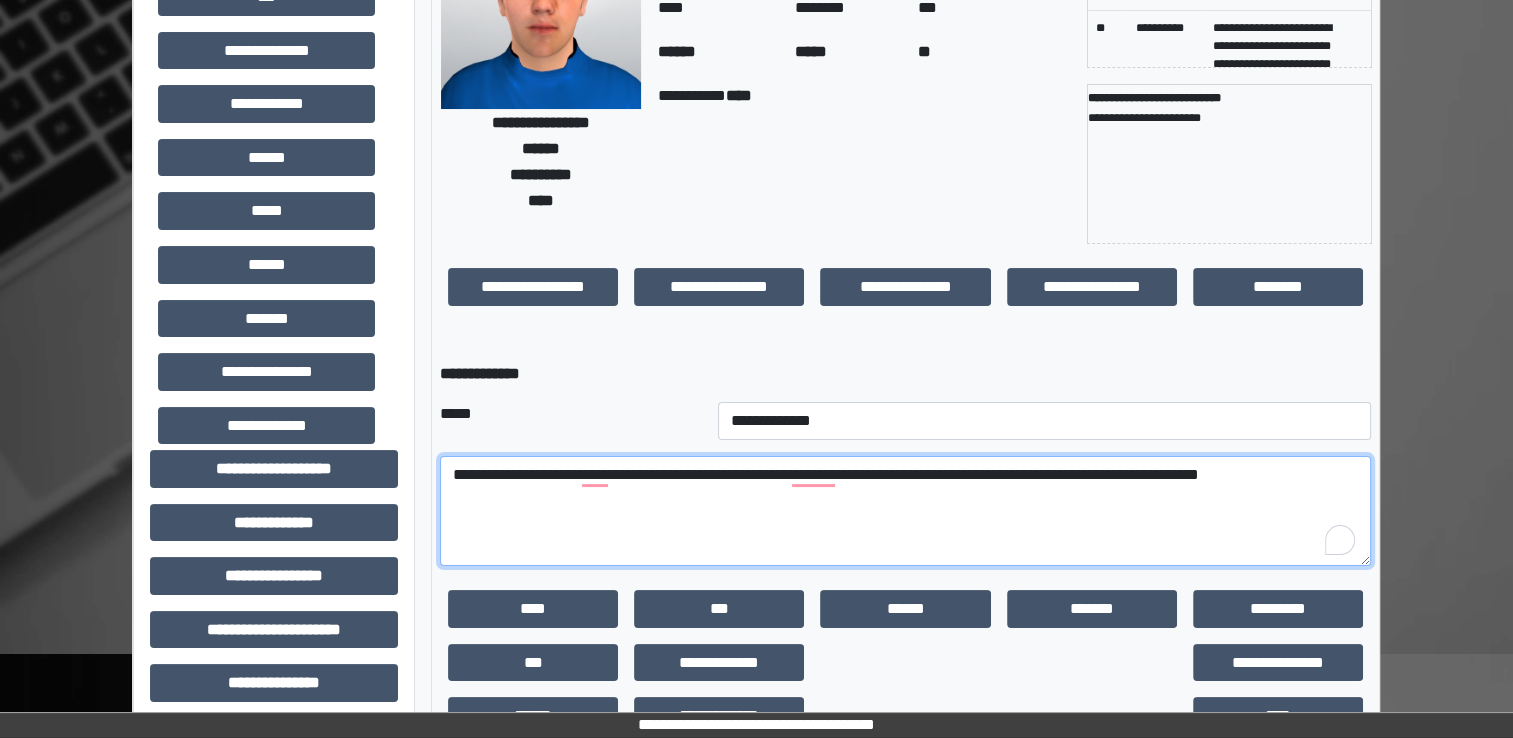 drag, startPoint x: 448, startPoint y: 670, endPoint x: 1389, endPoint y: 463, distance: 963.49884 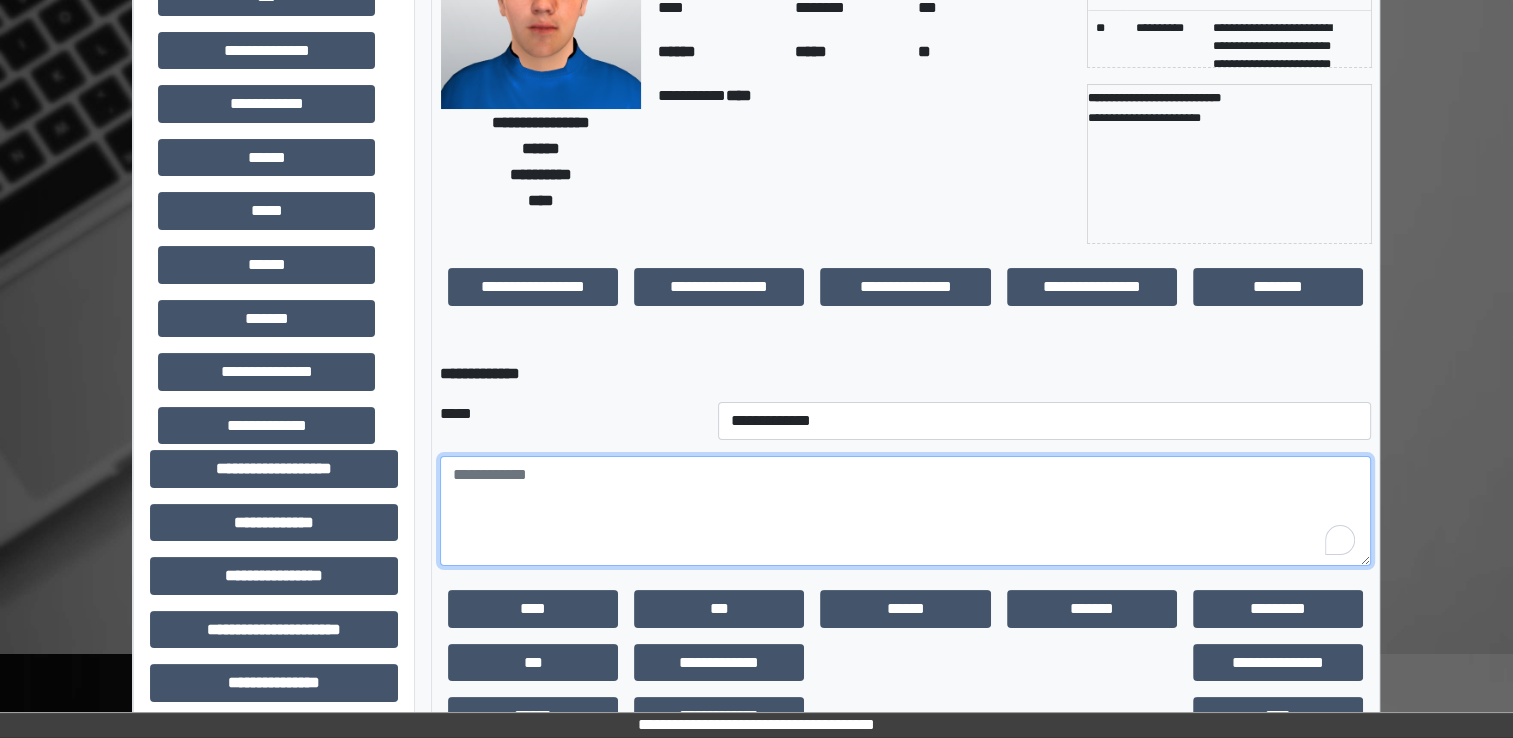 scroll, scrollTop: 0, scrollLeft: 0, axis: both 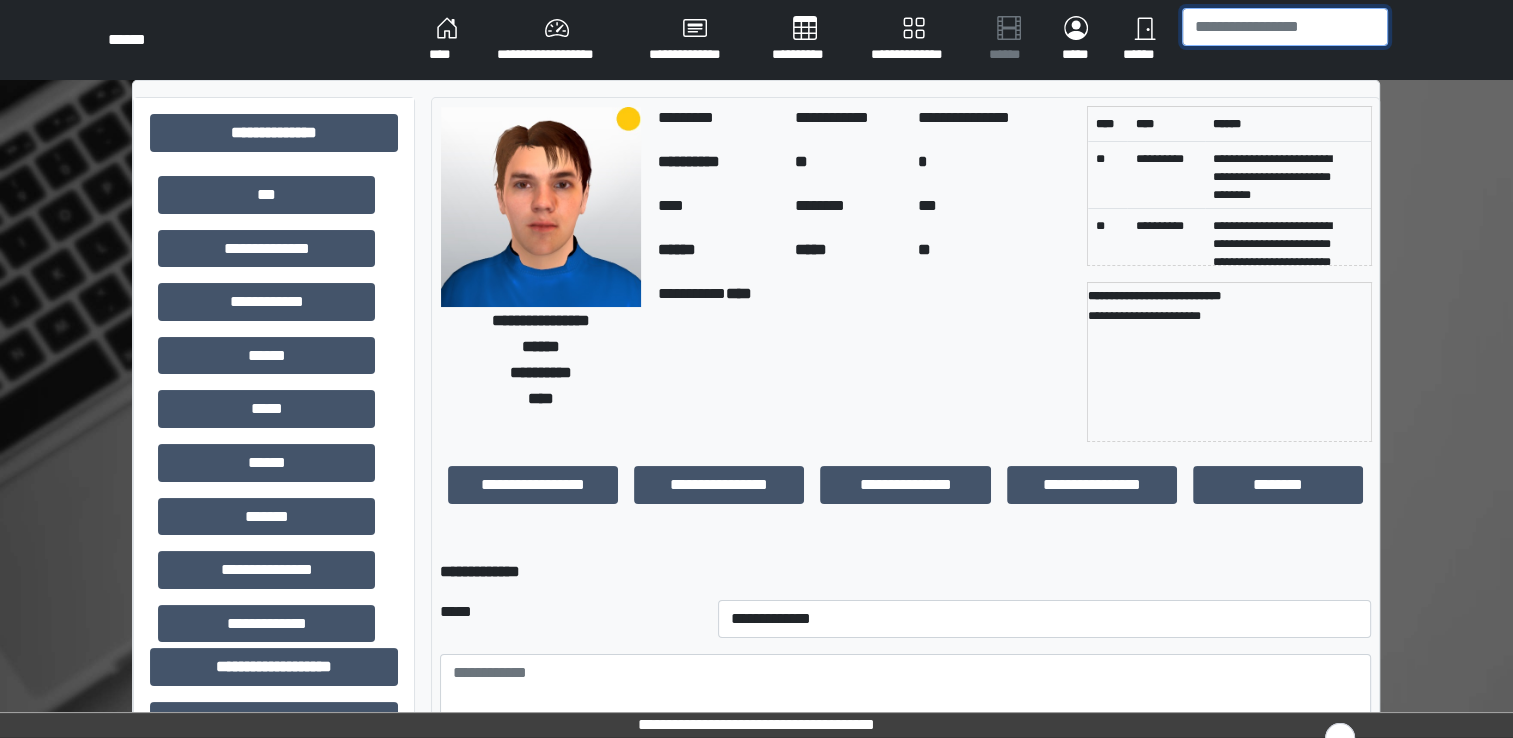 click at bounding box center (1285, 27) 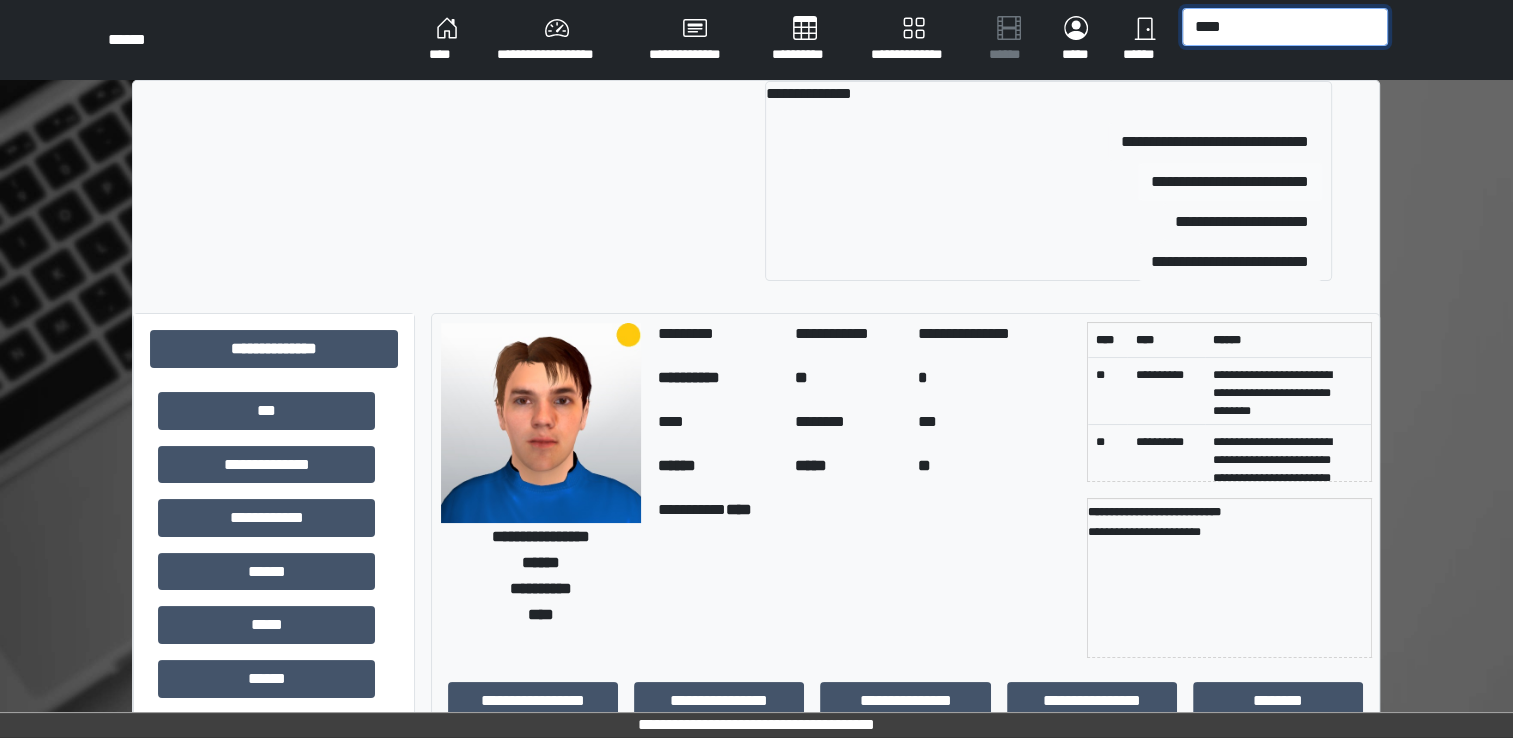 type on "****" 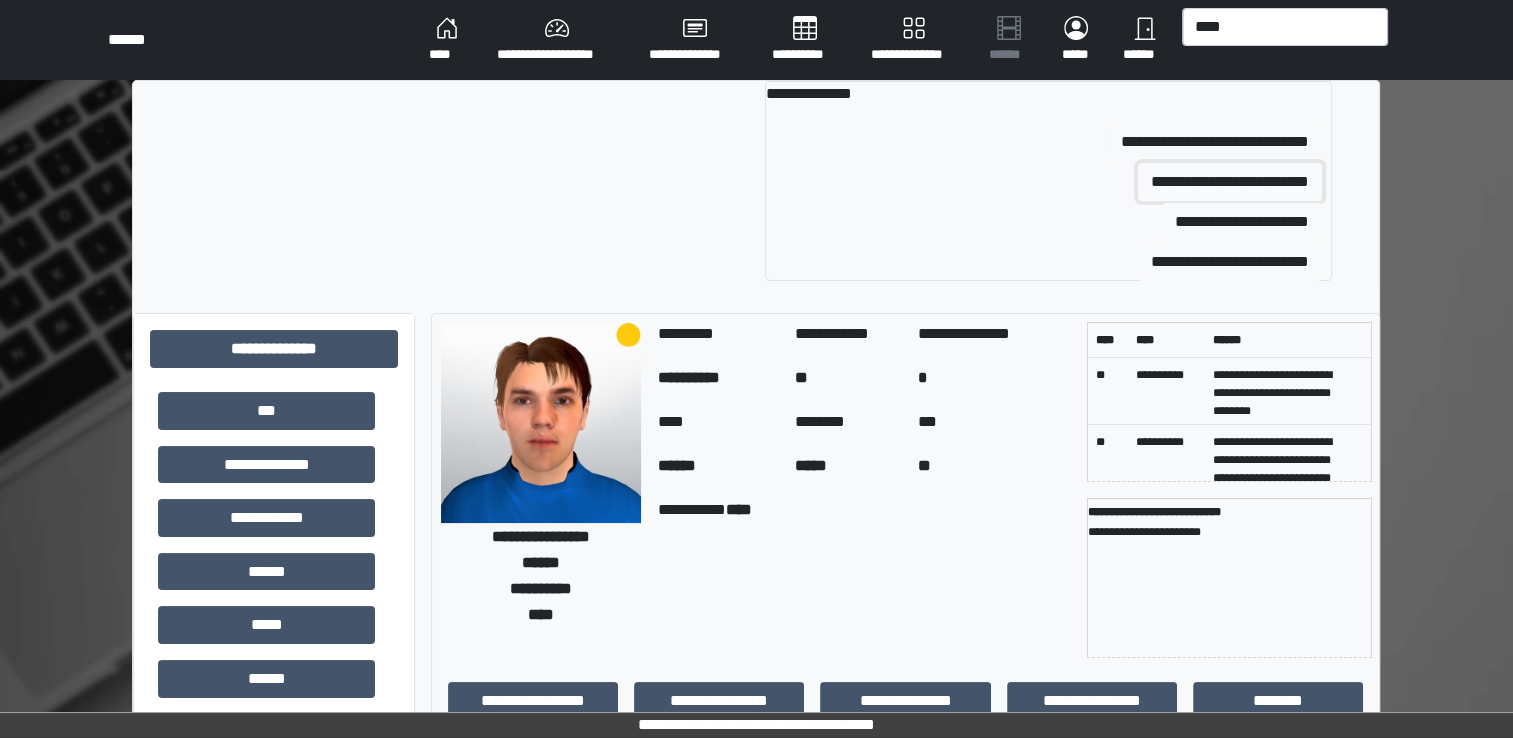 click on "**********" at bounding box center (1230, 182) 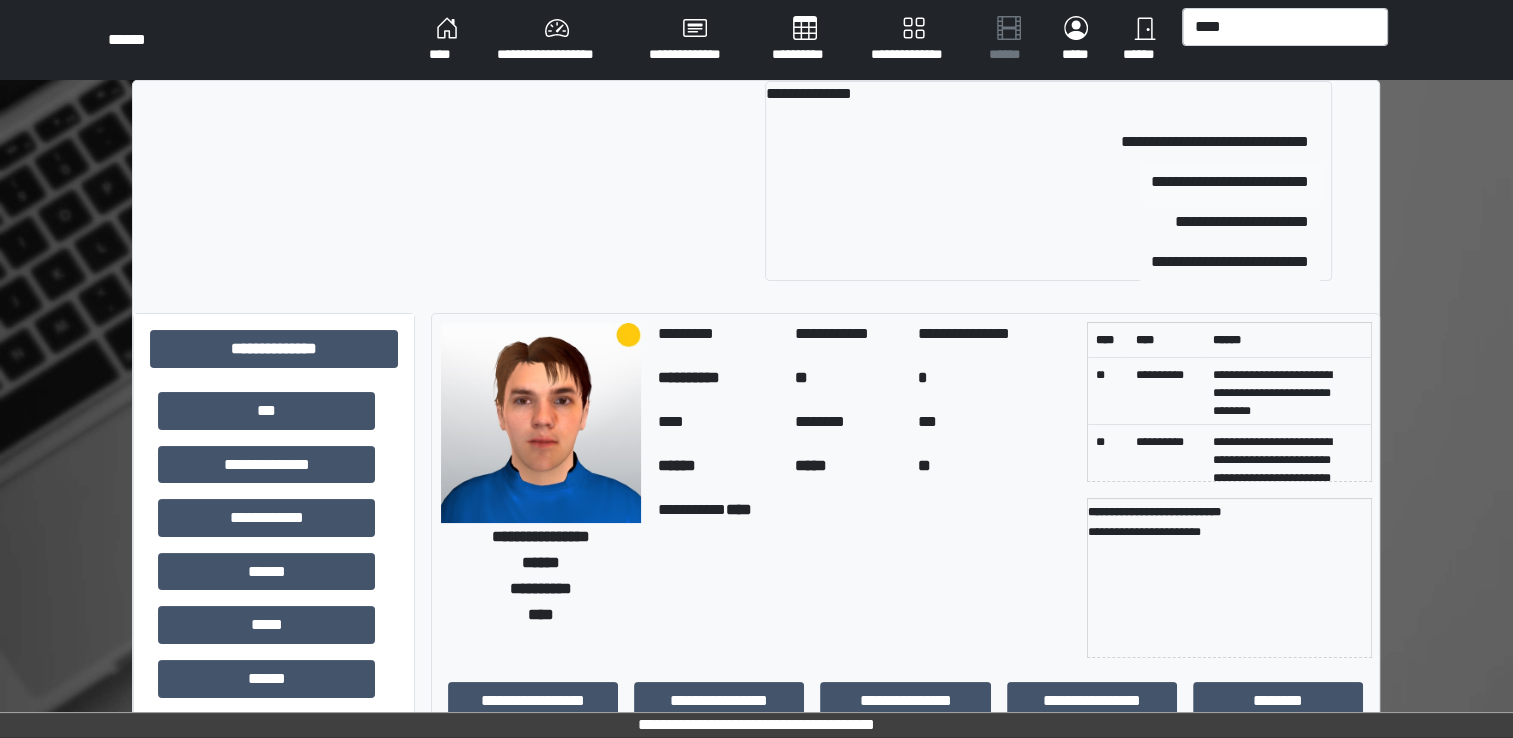 type 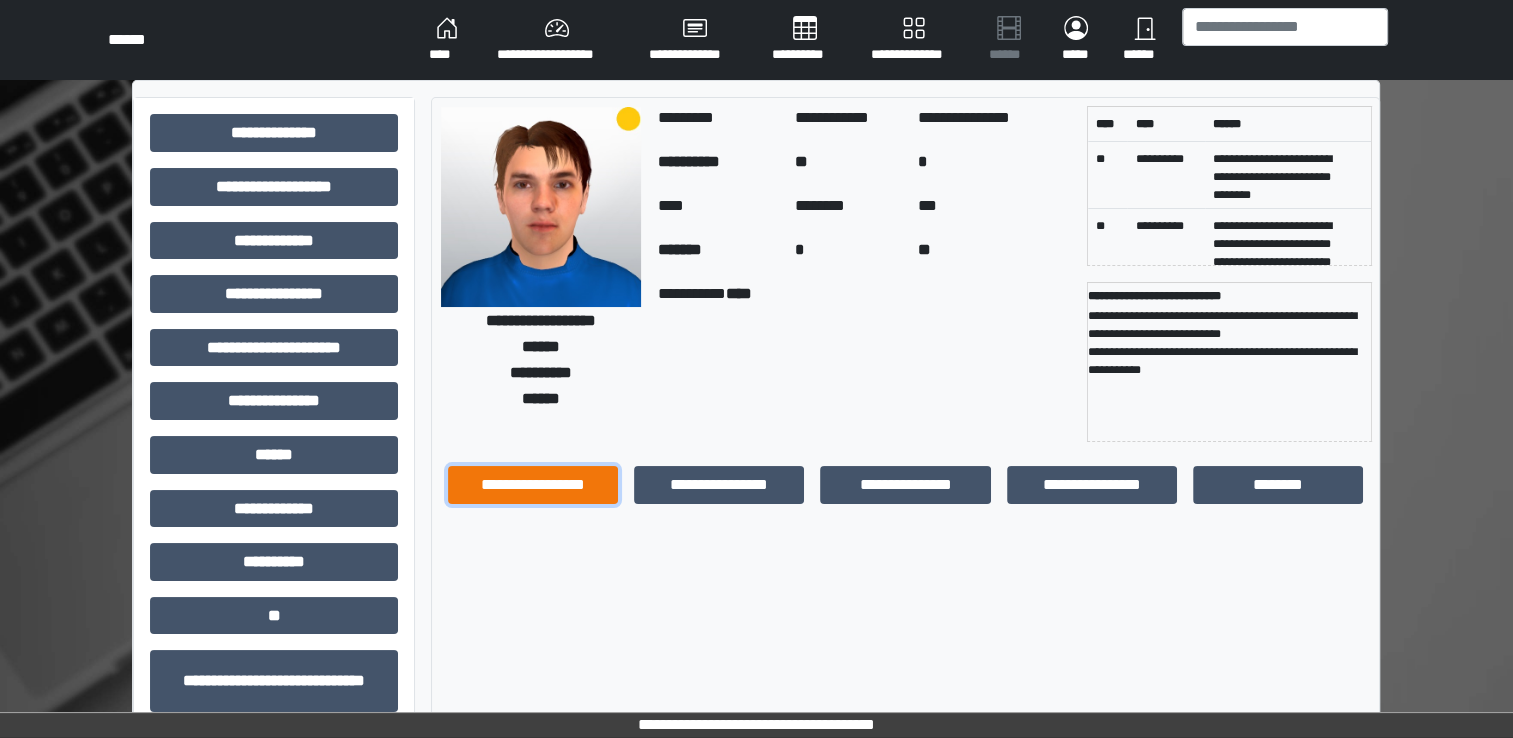 click on "**********" at bounding box center (533, 485) 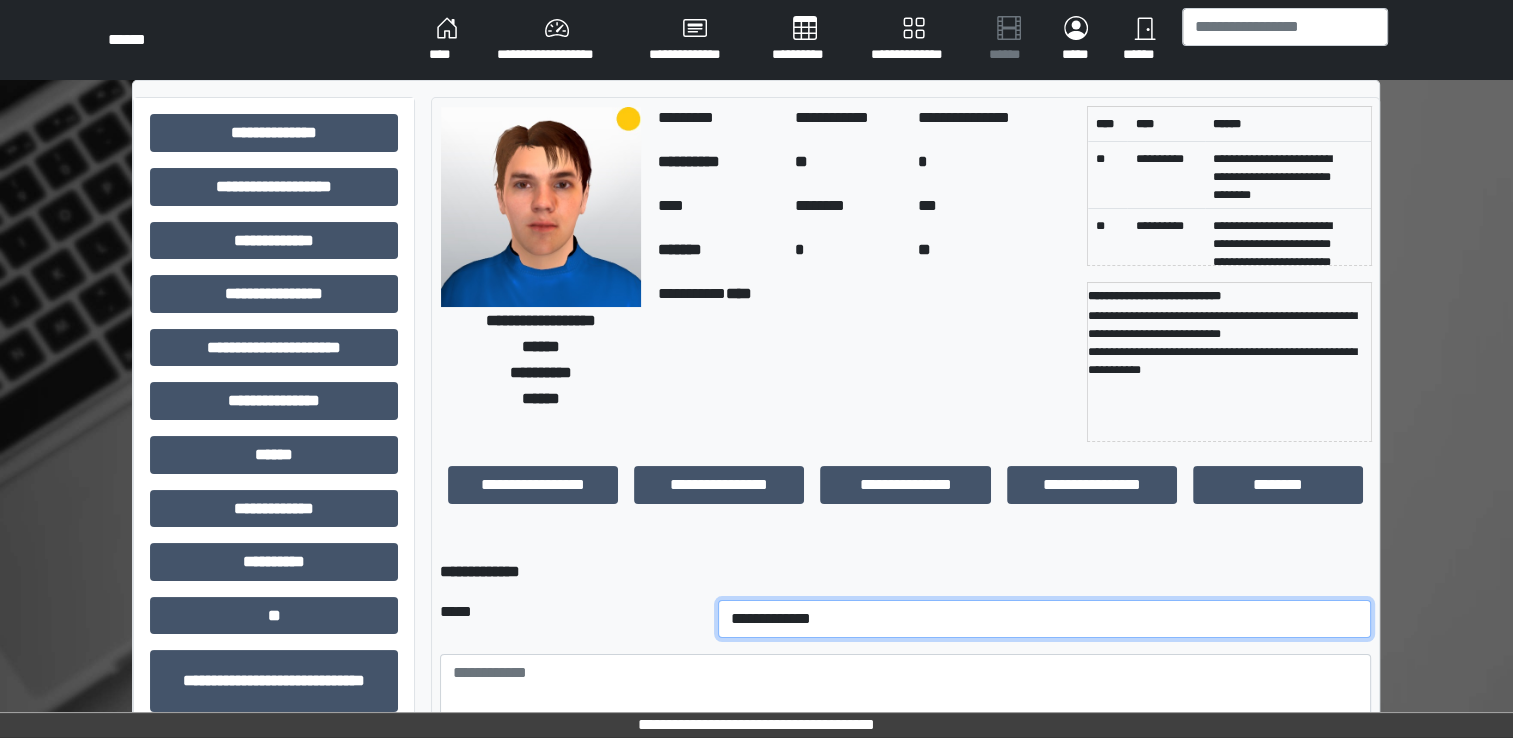 click on "**********" at bounding box center [1045, 619] 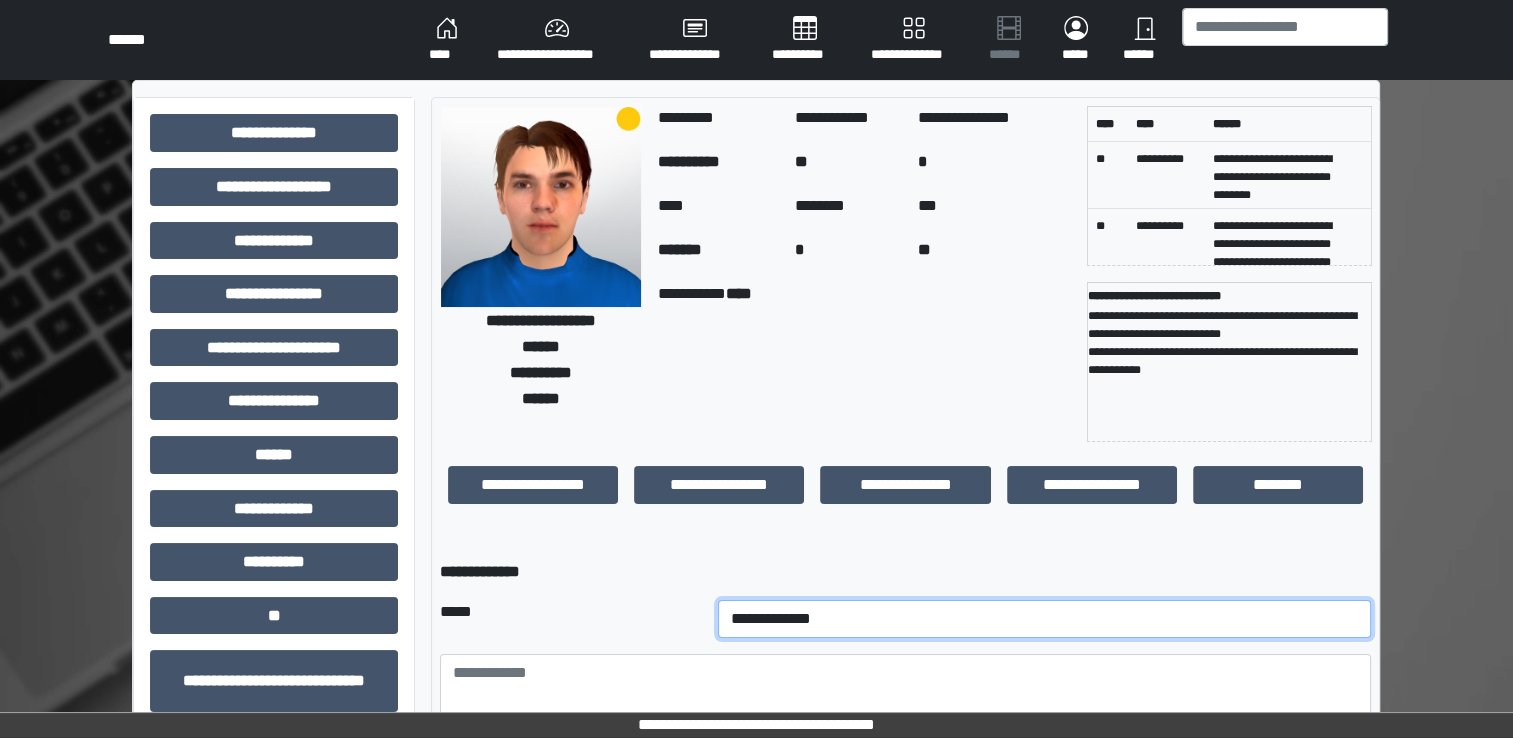 select on "*" 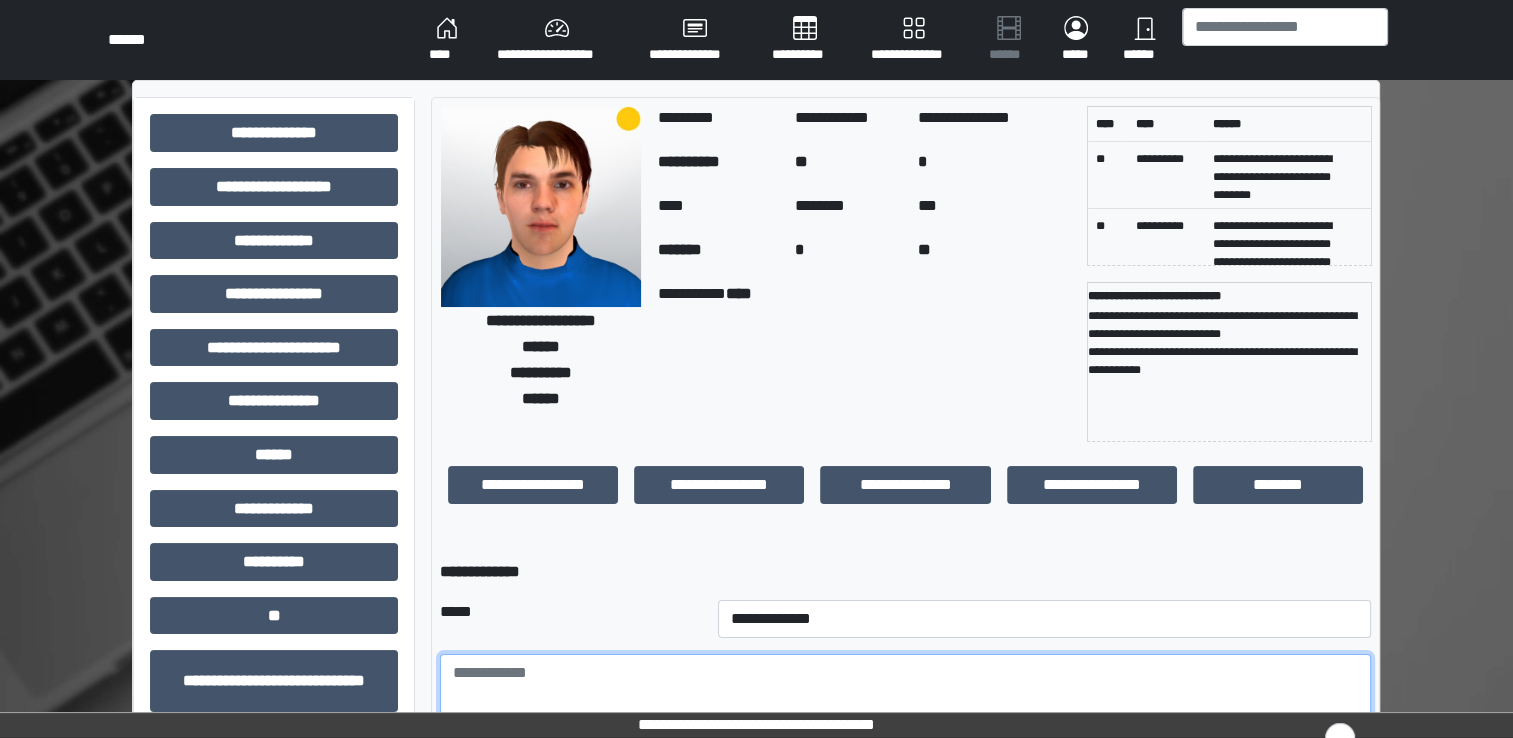 click at bounding box center [905, 709] 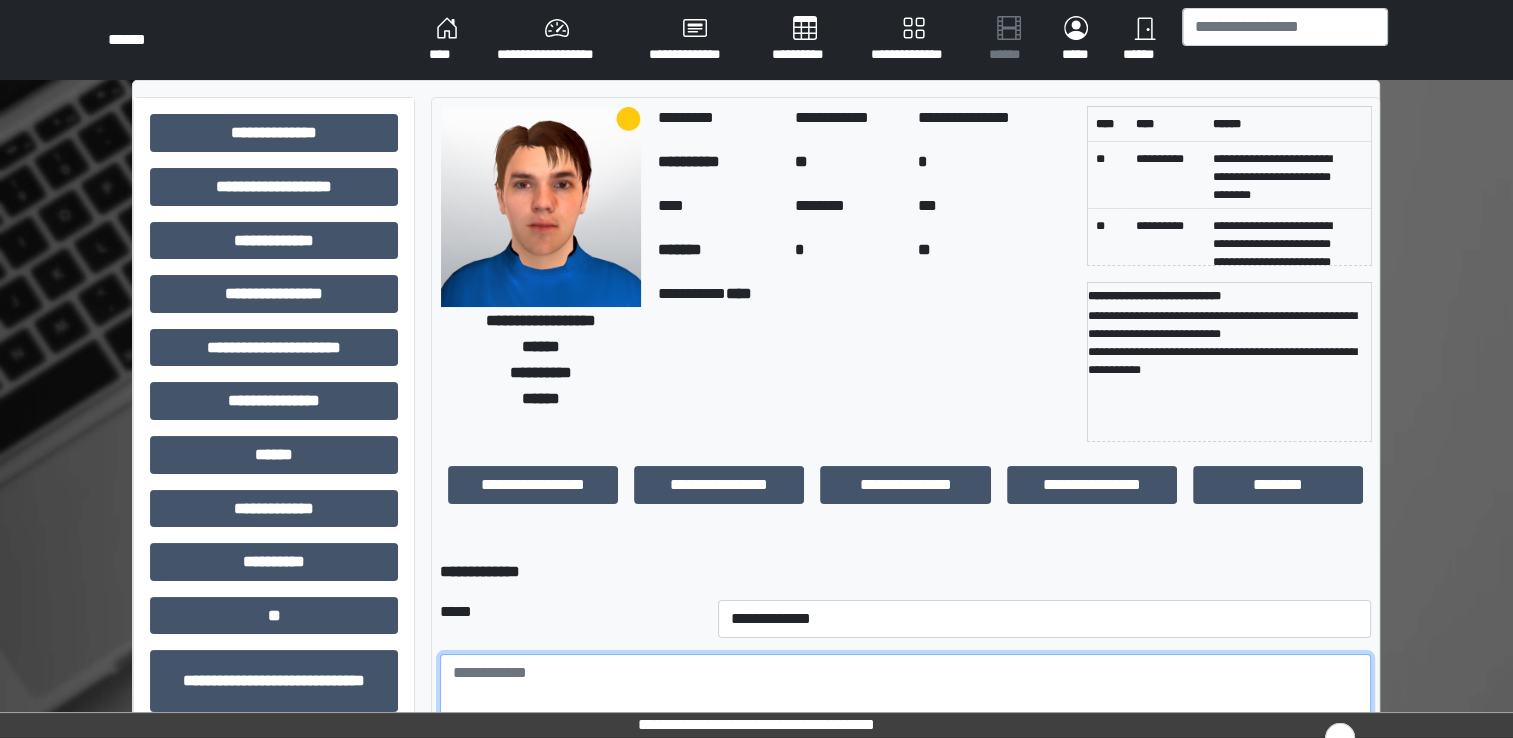 paste on "**********" 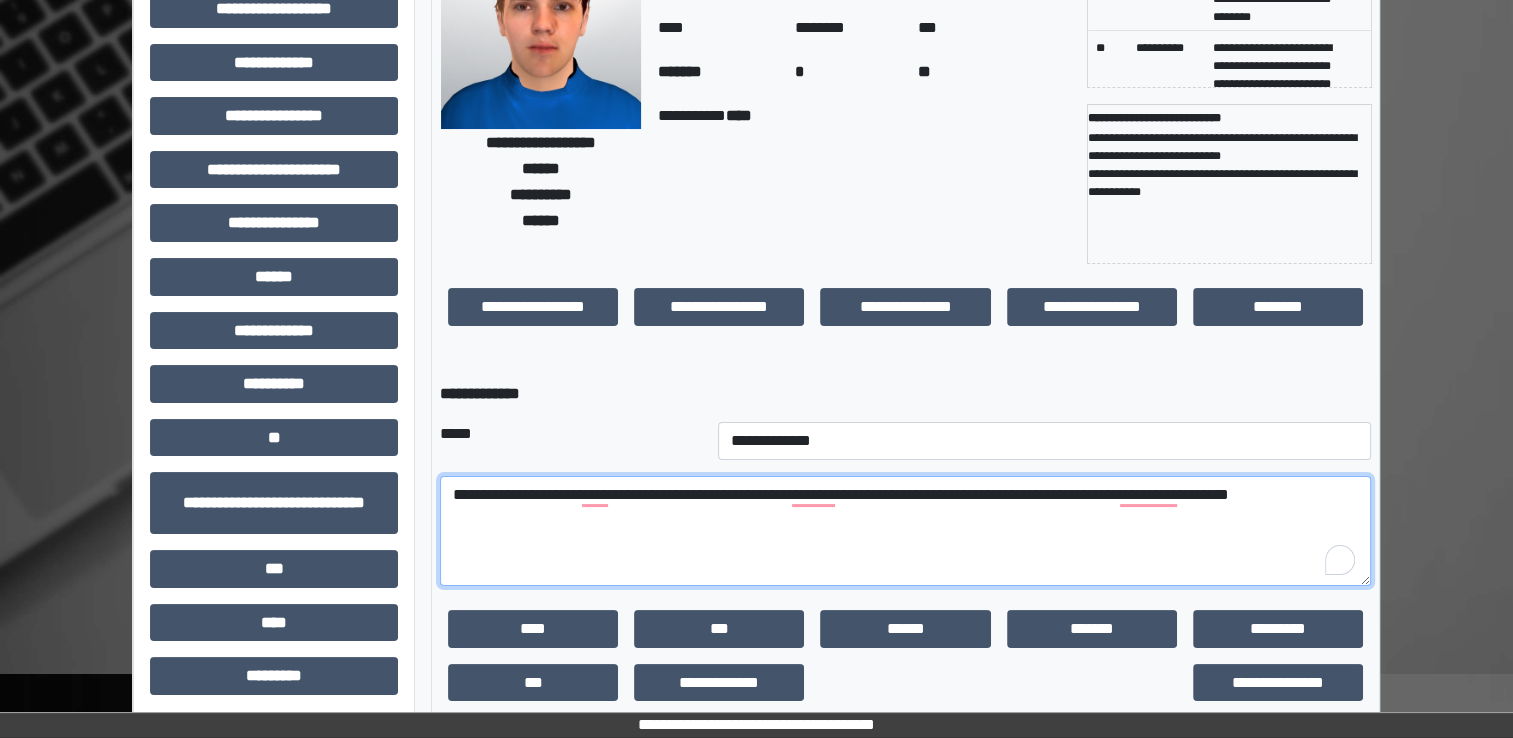 scroll, scrollTop: 179, scrollLeft: 0, axis: vertical 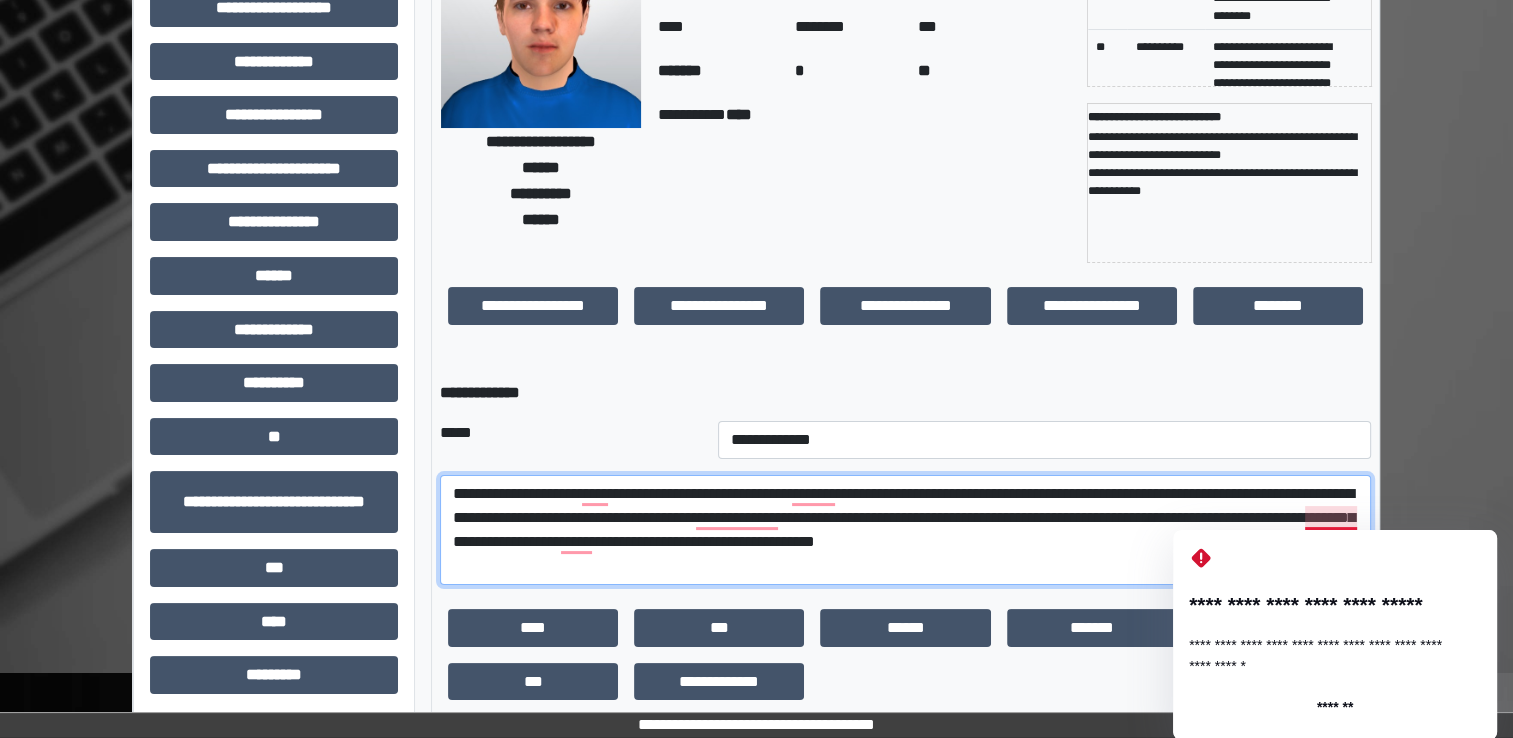 click on "**********" at bounding box center [905, 530] 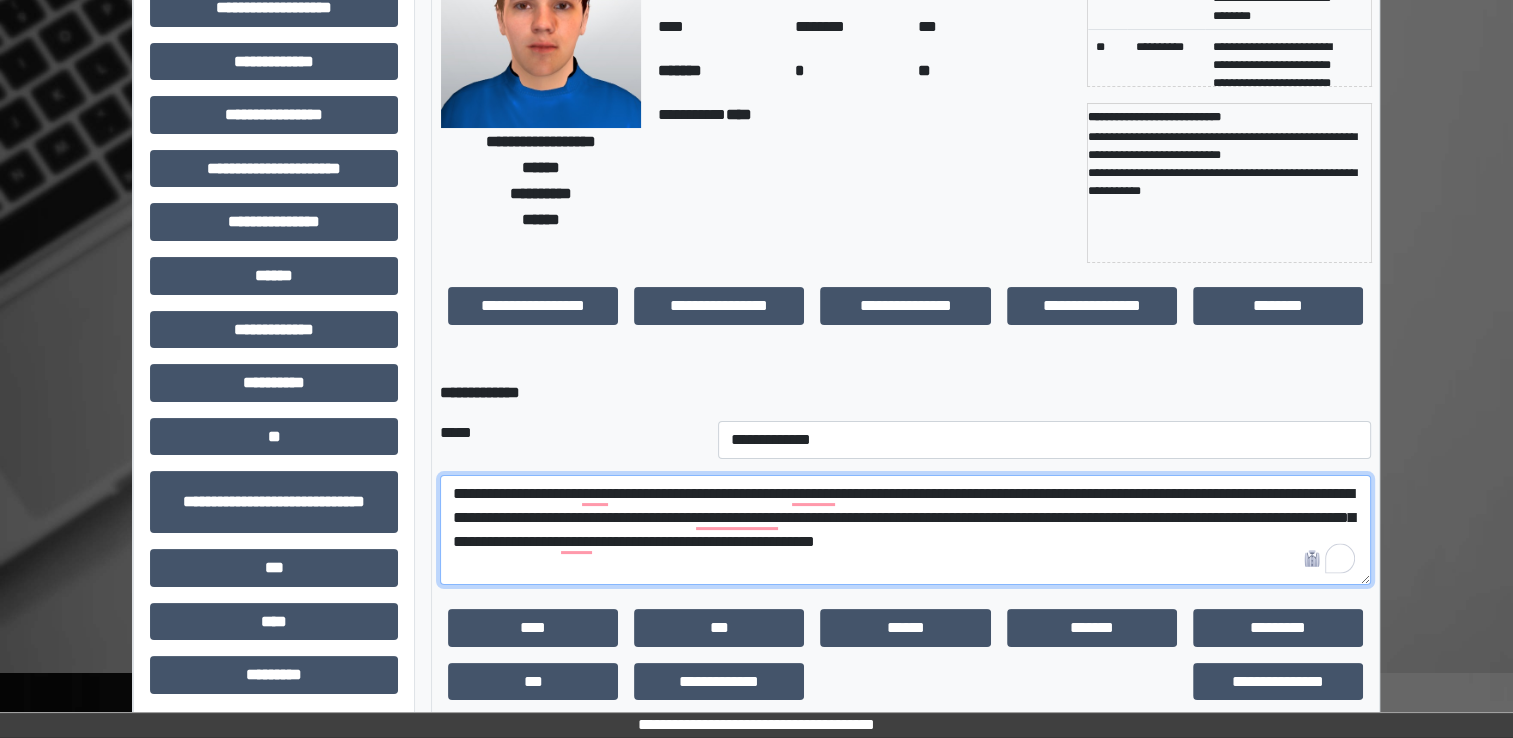 click on "**********" at bounding box center (905, 530) 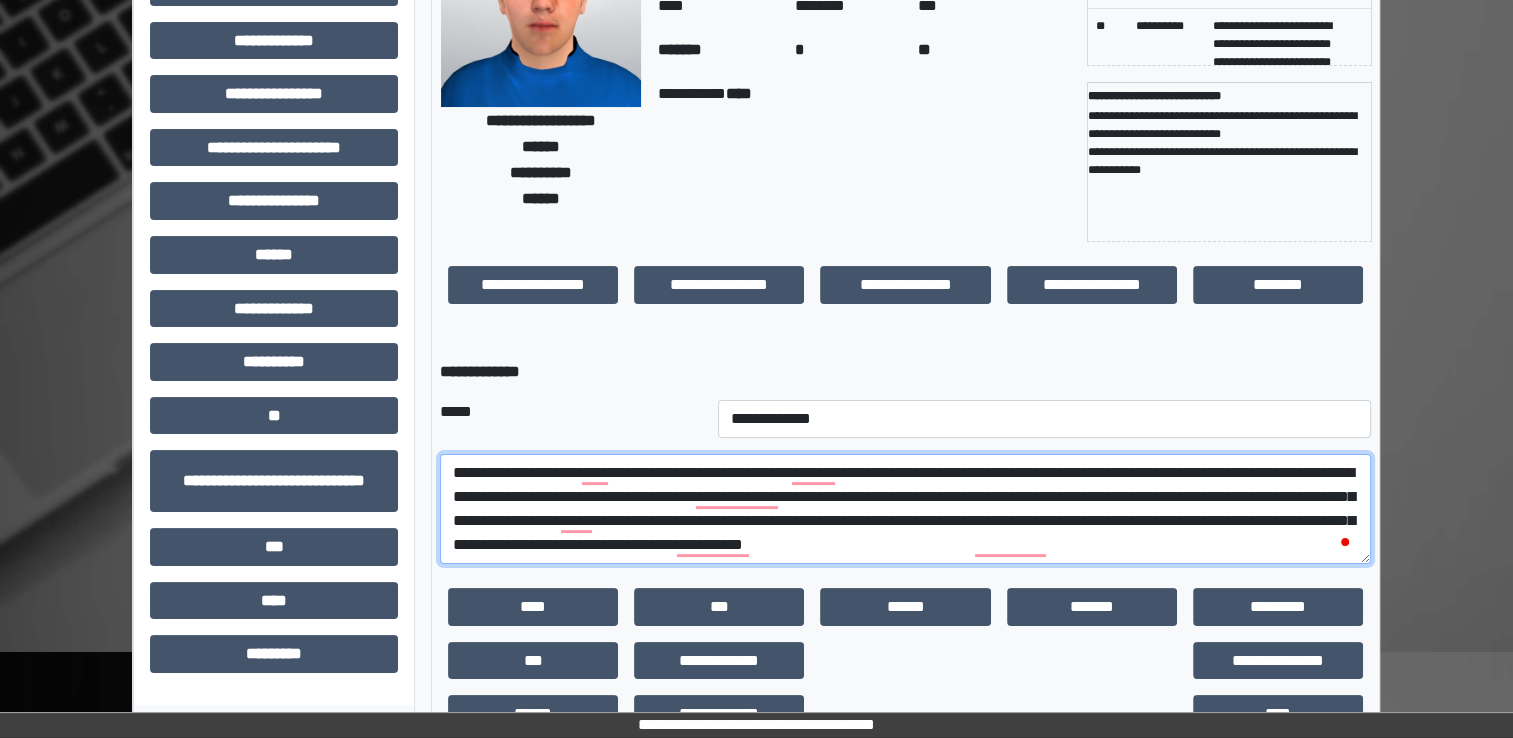 scroll, scrollTop: 202, scrollLeft: 0, axis: vertical 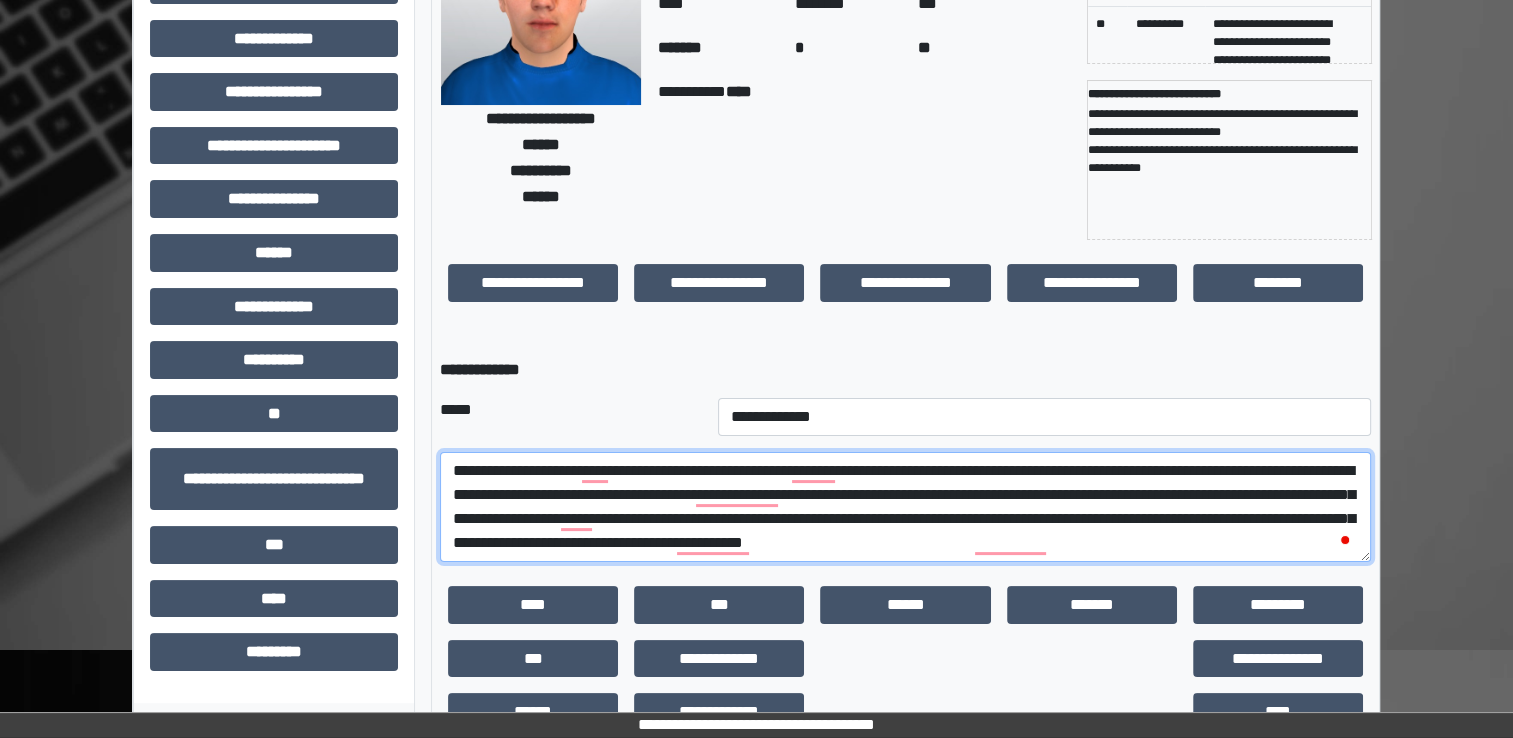 click on "**********" at bounding box center (905, 507) 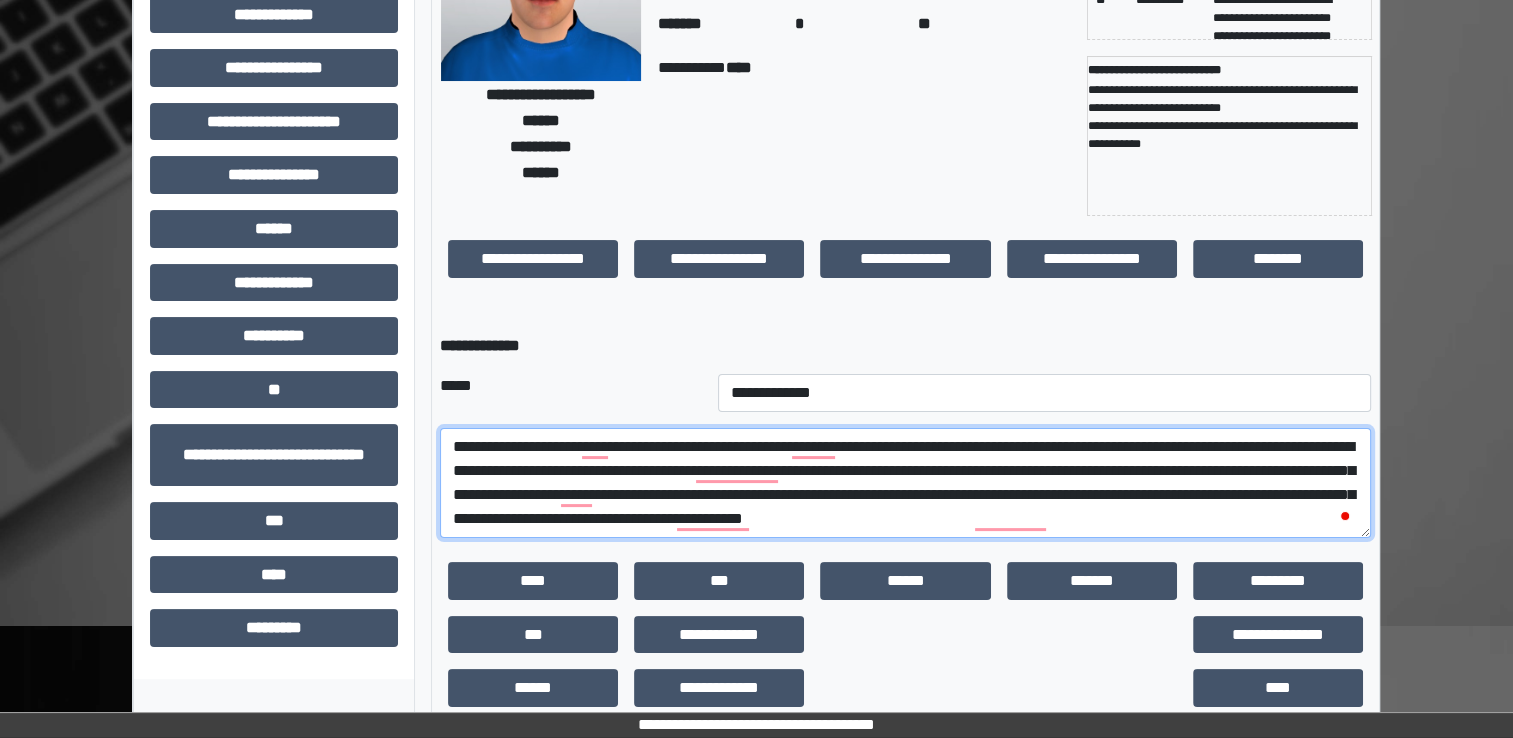 scroll, scrollTop: 238, scrollLeft: 0, axis: vertical 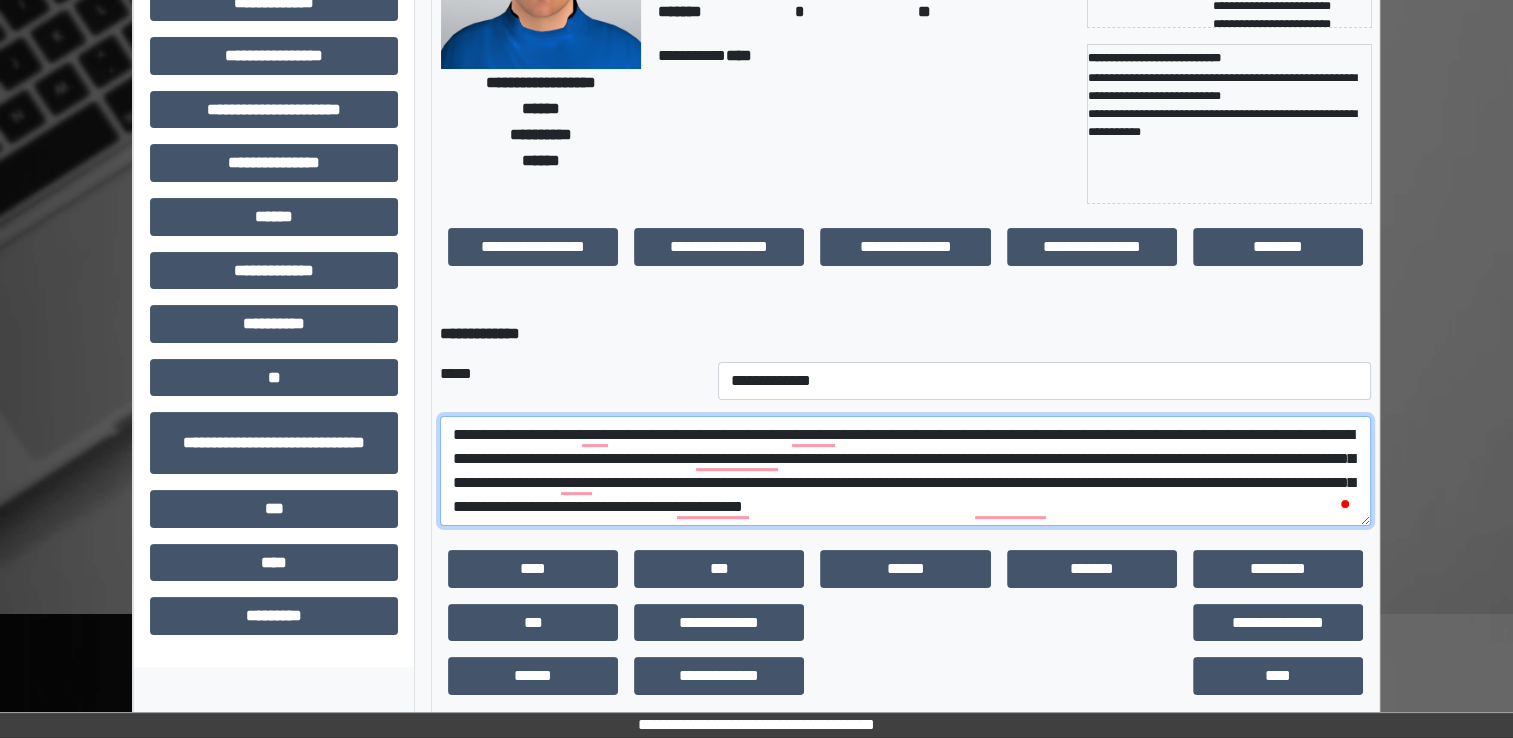 click on "**********" at bounding box center (905, 471) 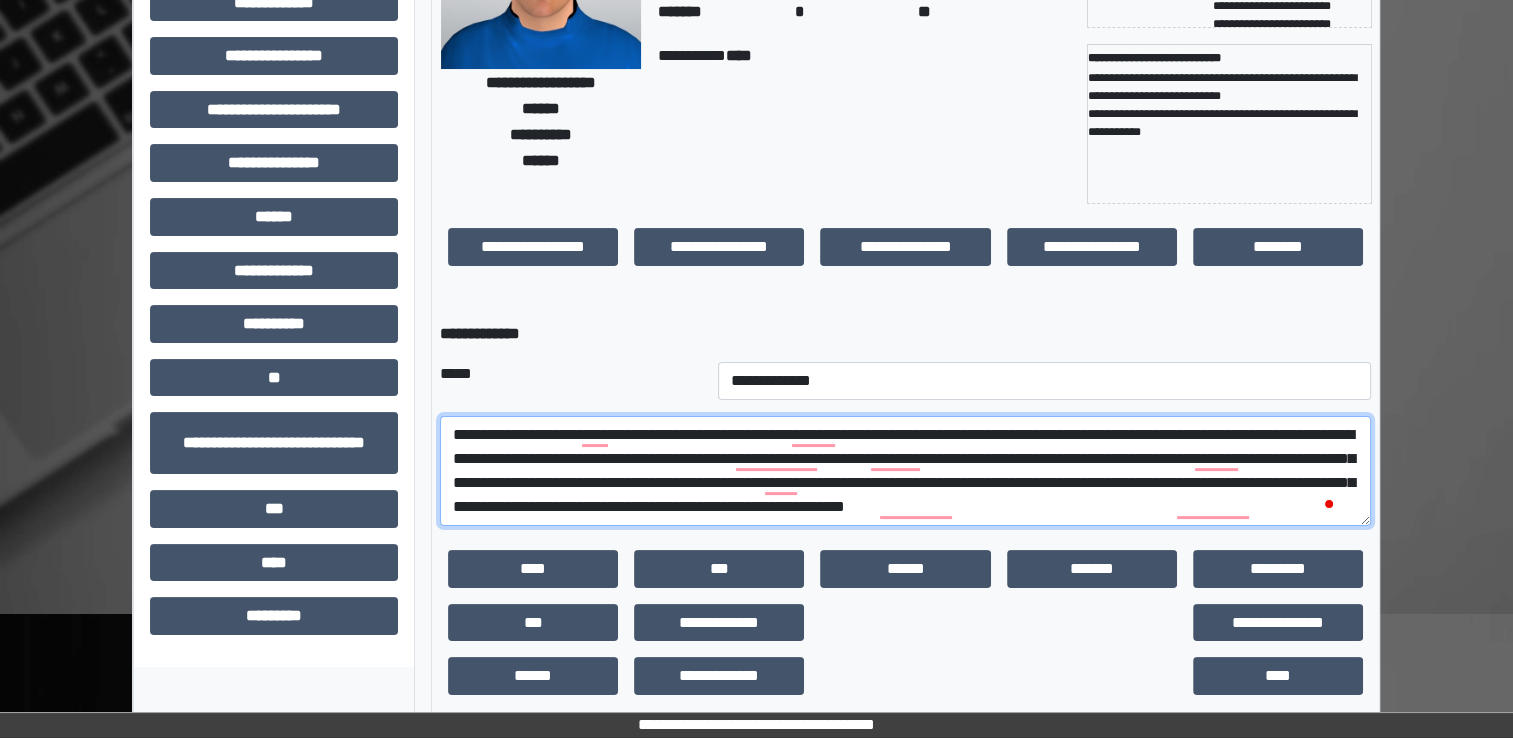 scroll, scrollTop: 24, scrollLeft: 0, axis: vertical 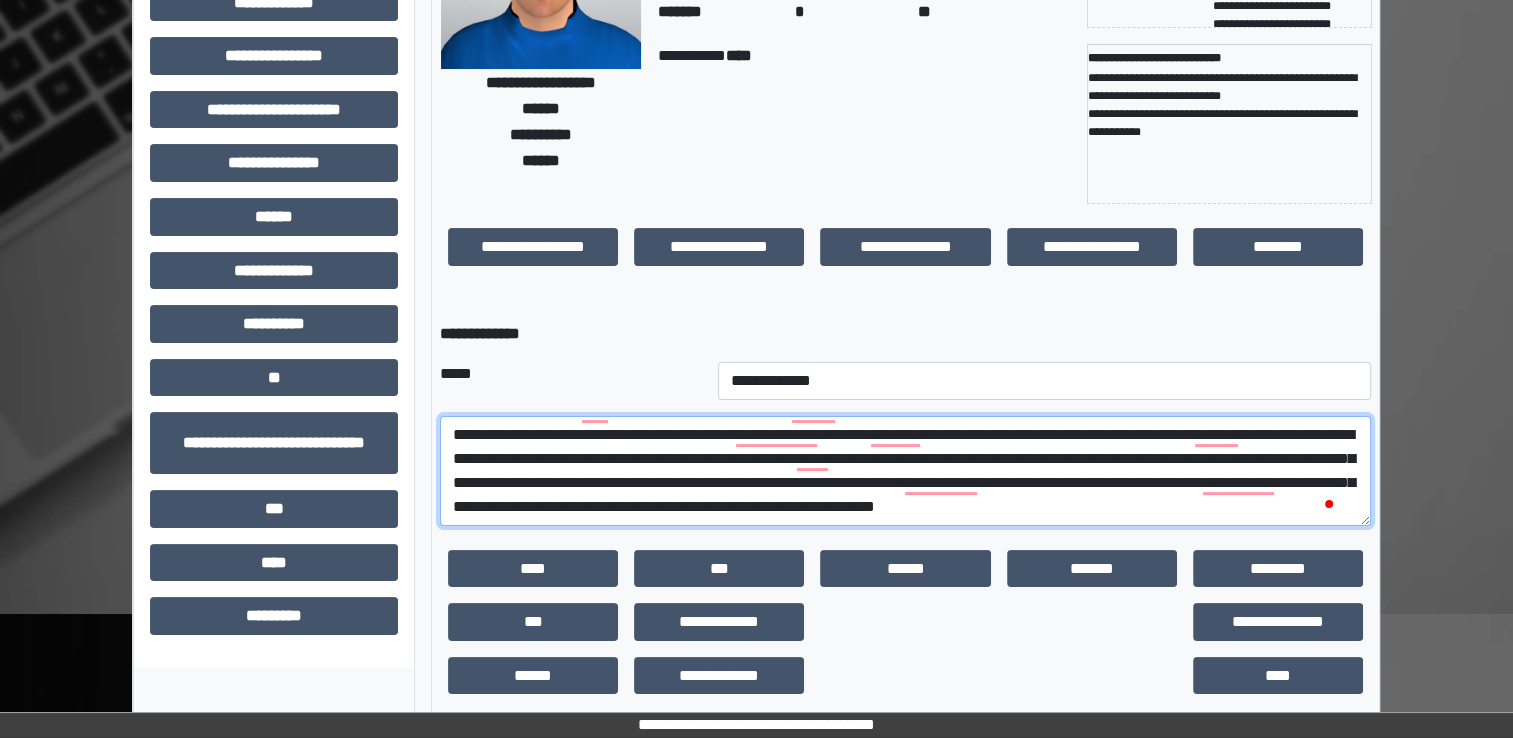 click on "**********" at bounding box center [905, 471] 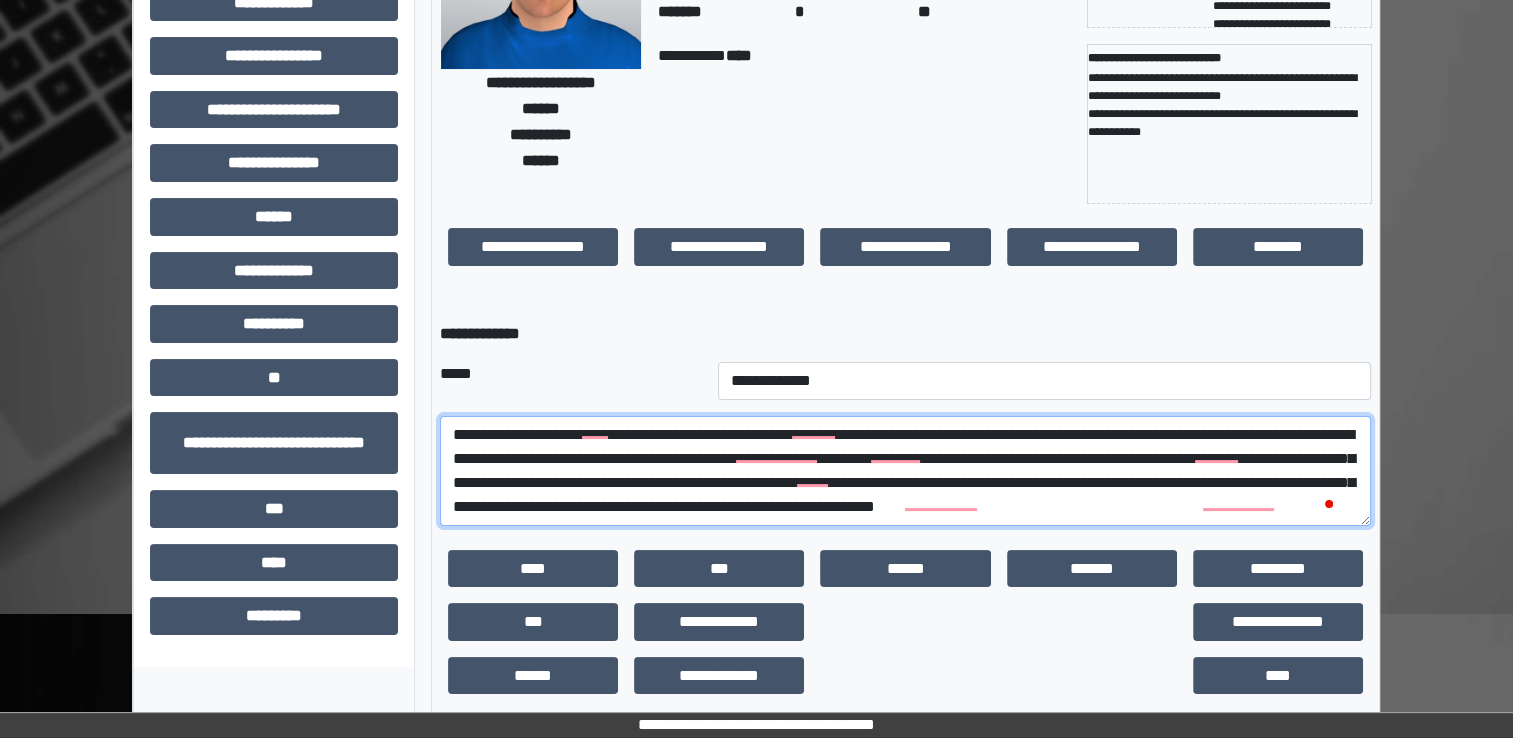 scroll, scrollTop: 8, scrollLeft: 0, axis: vertical 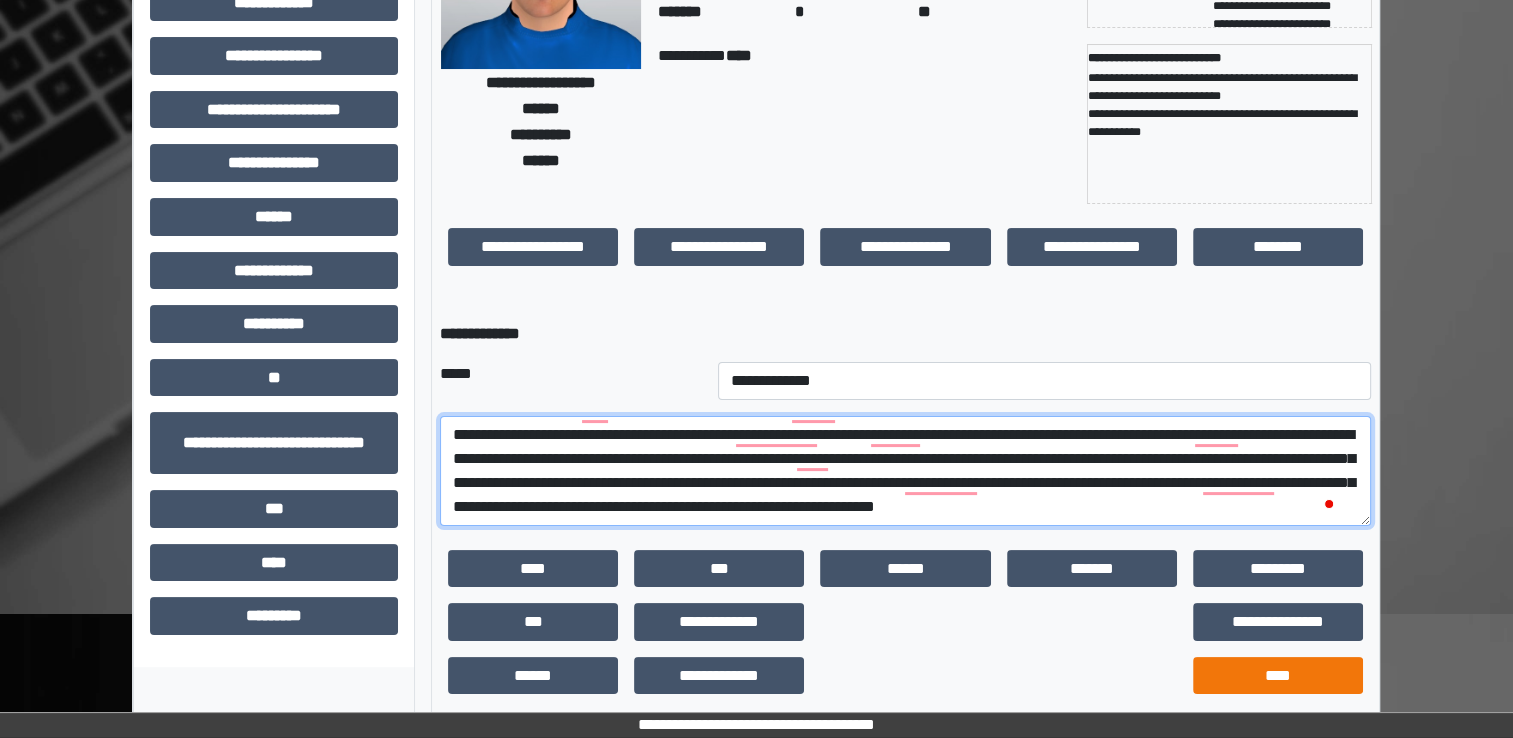 type on "**********" 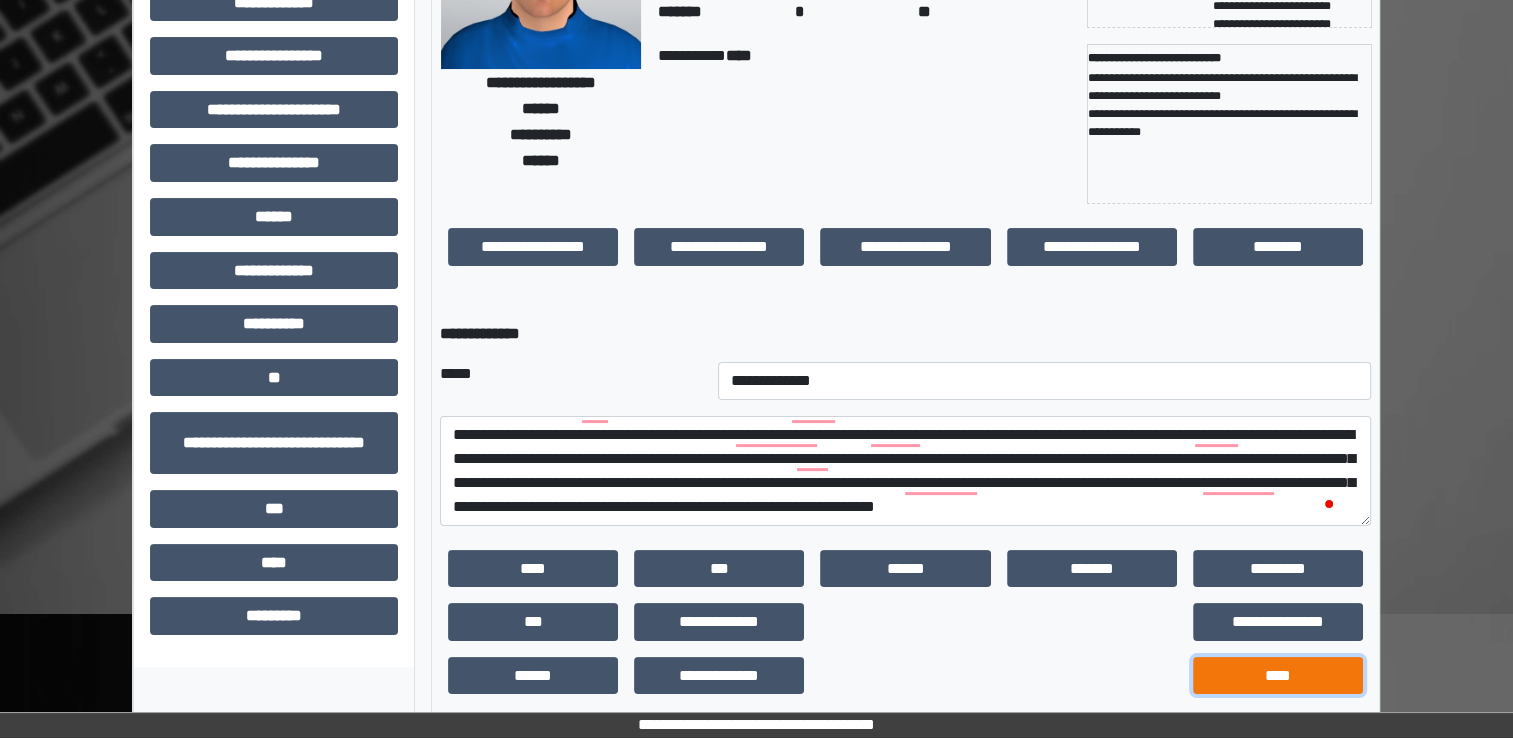 click on "****" at bounding box center [1278, 676] 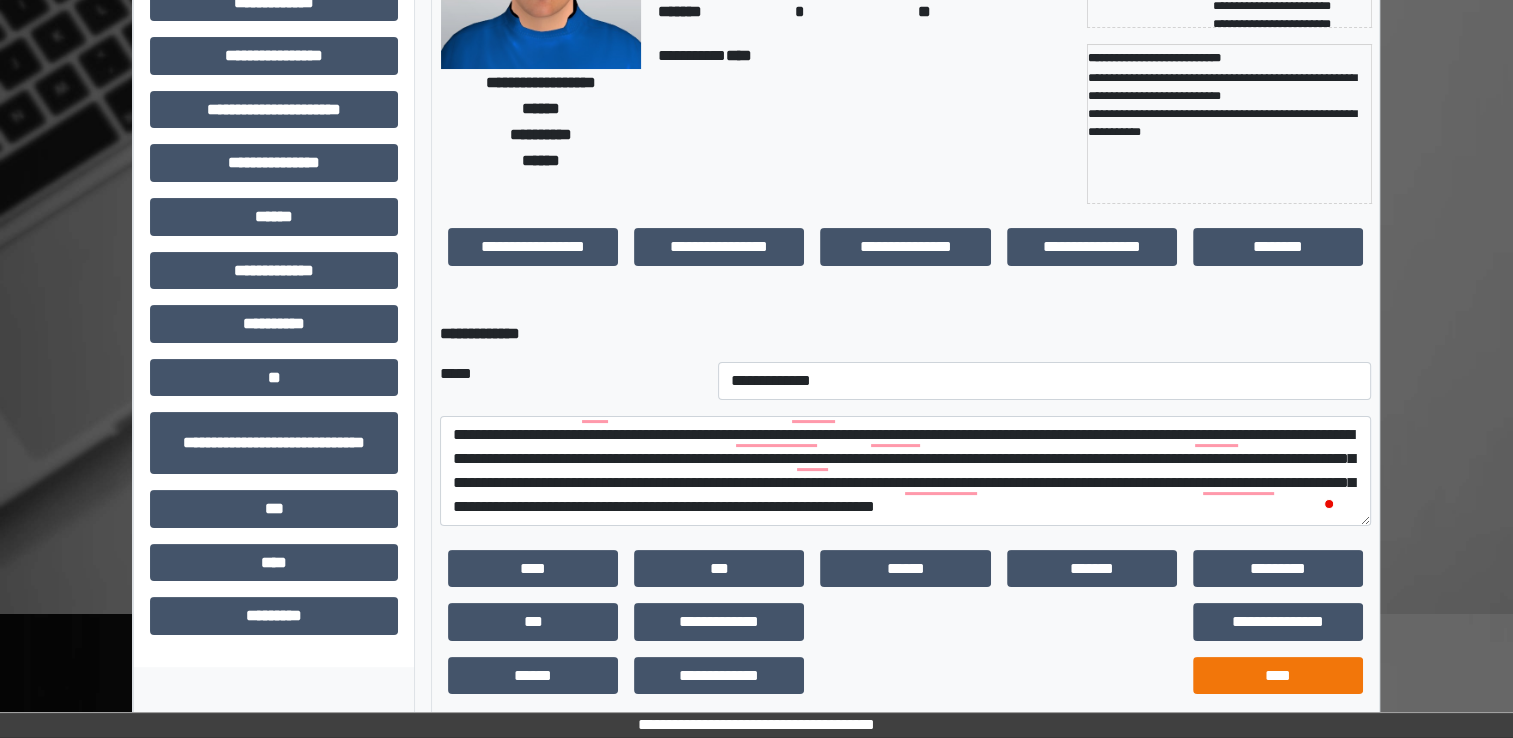 scroll, scrollTop: 184, scrollLeft: 0, axis: vertical 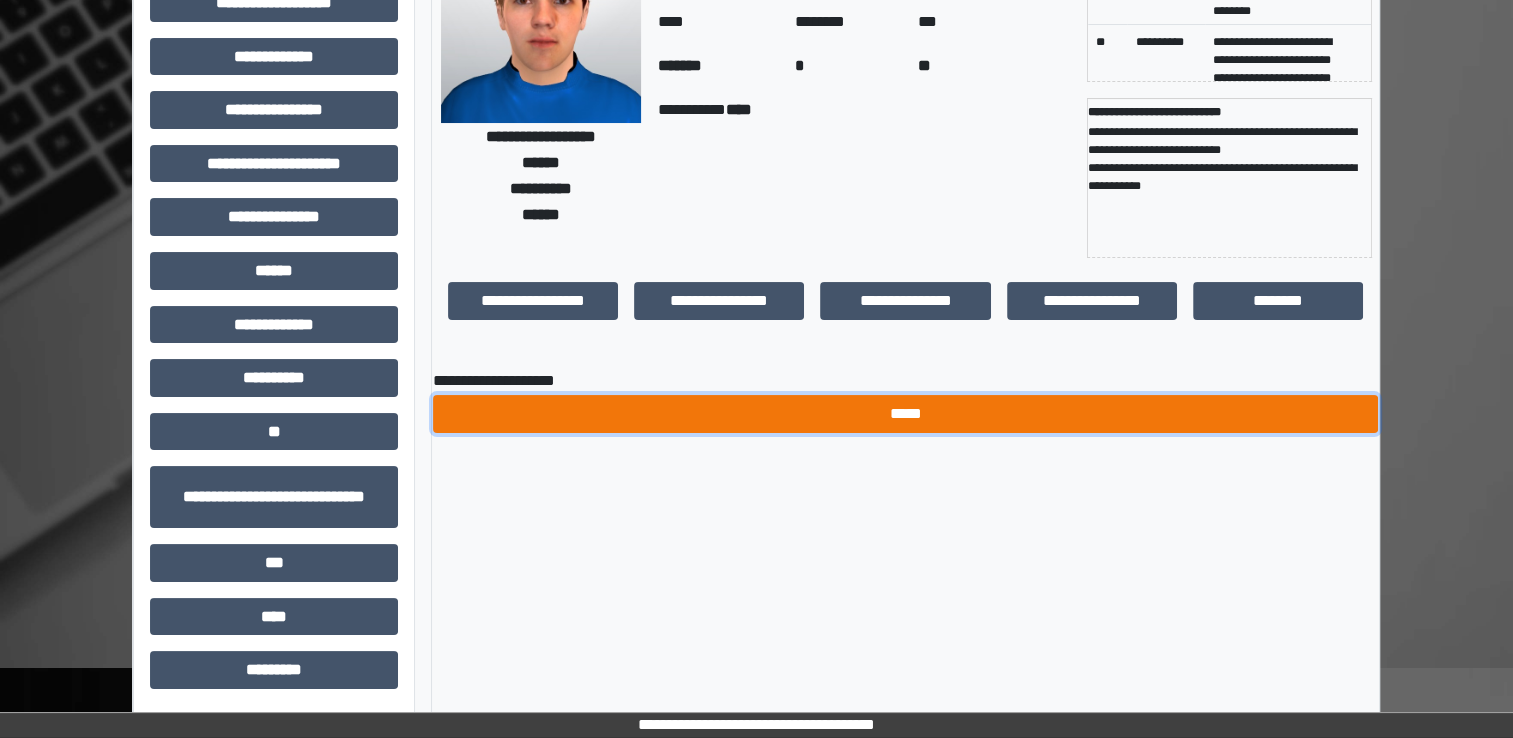 click on "*****" at bounding box center (905, 414) 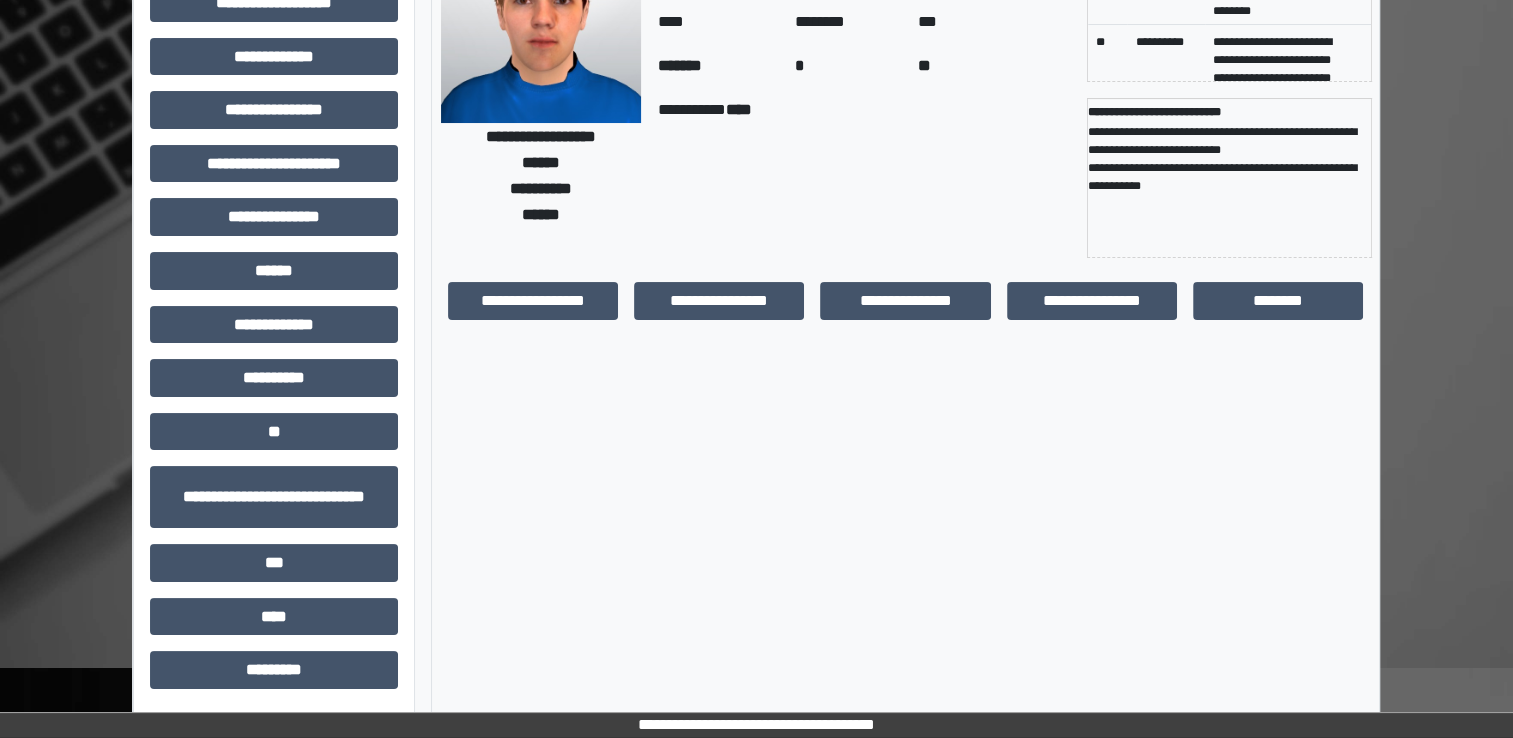 scroll, scrollTop: 0, scrollLeft: 0, axis: both 